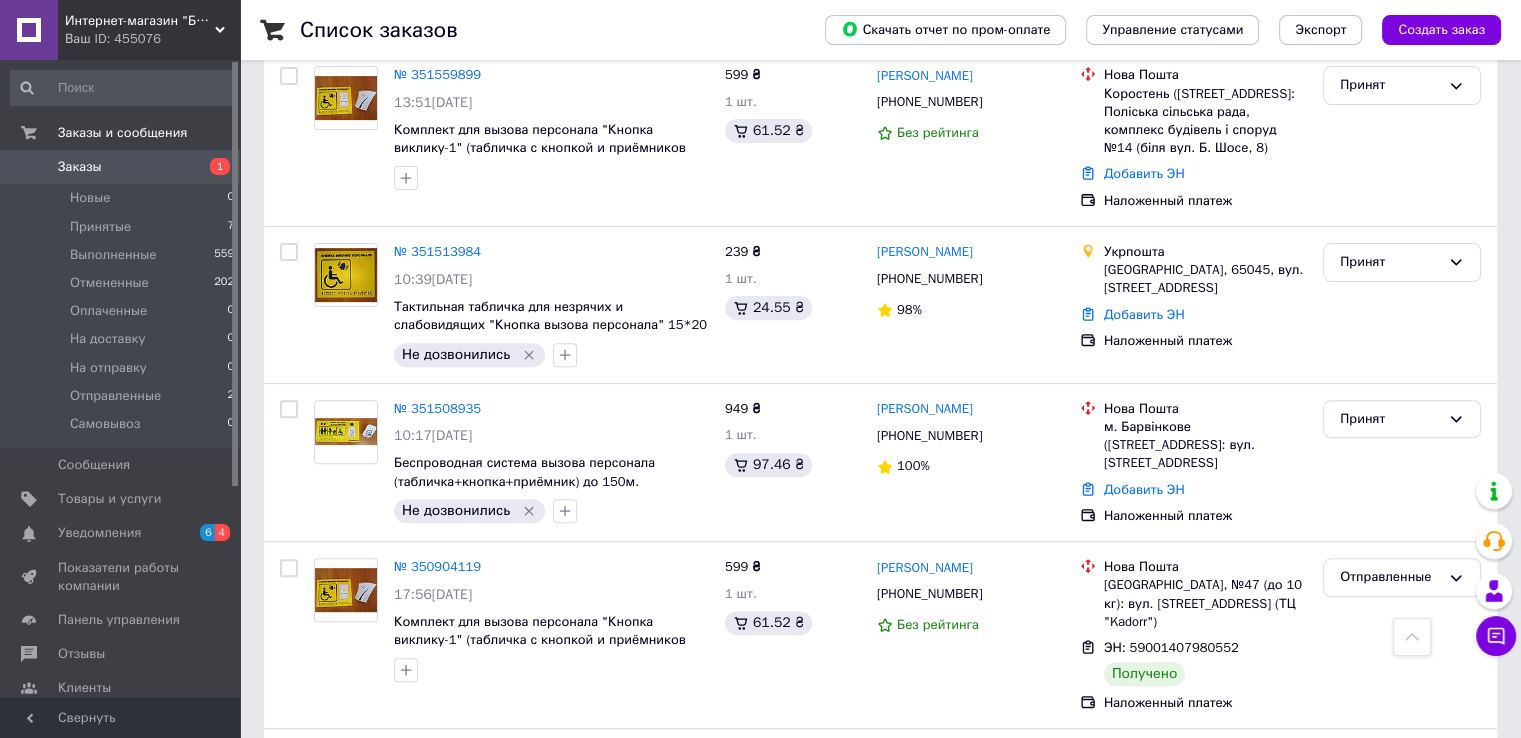 scroll, scrollTop: 700, scrollLeft: 0, axis: vertical 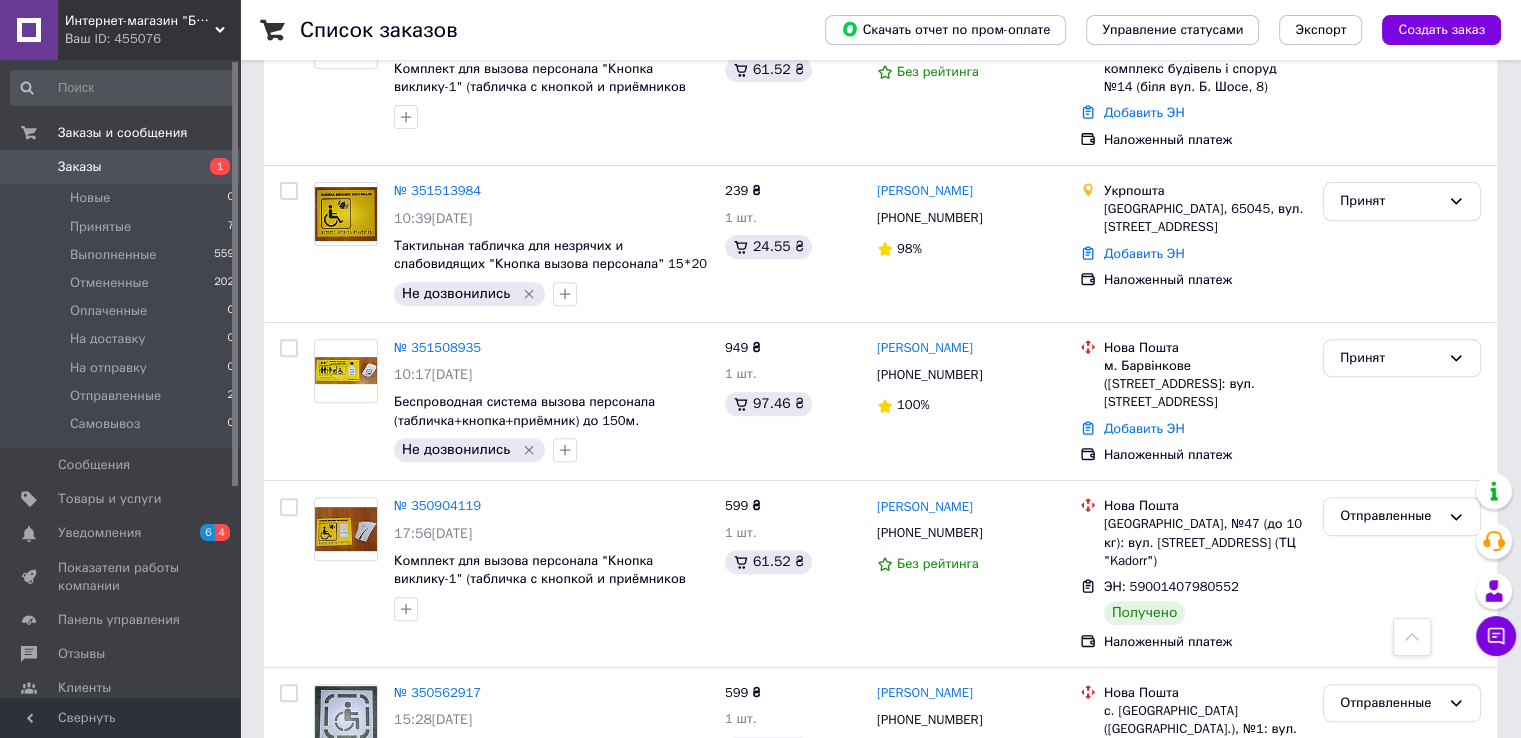 click on "Добавить ЭН" at bounding box center [1144, 428] 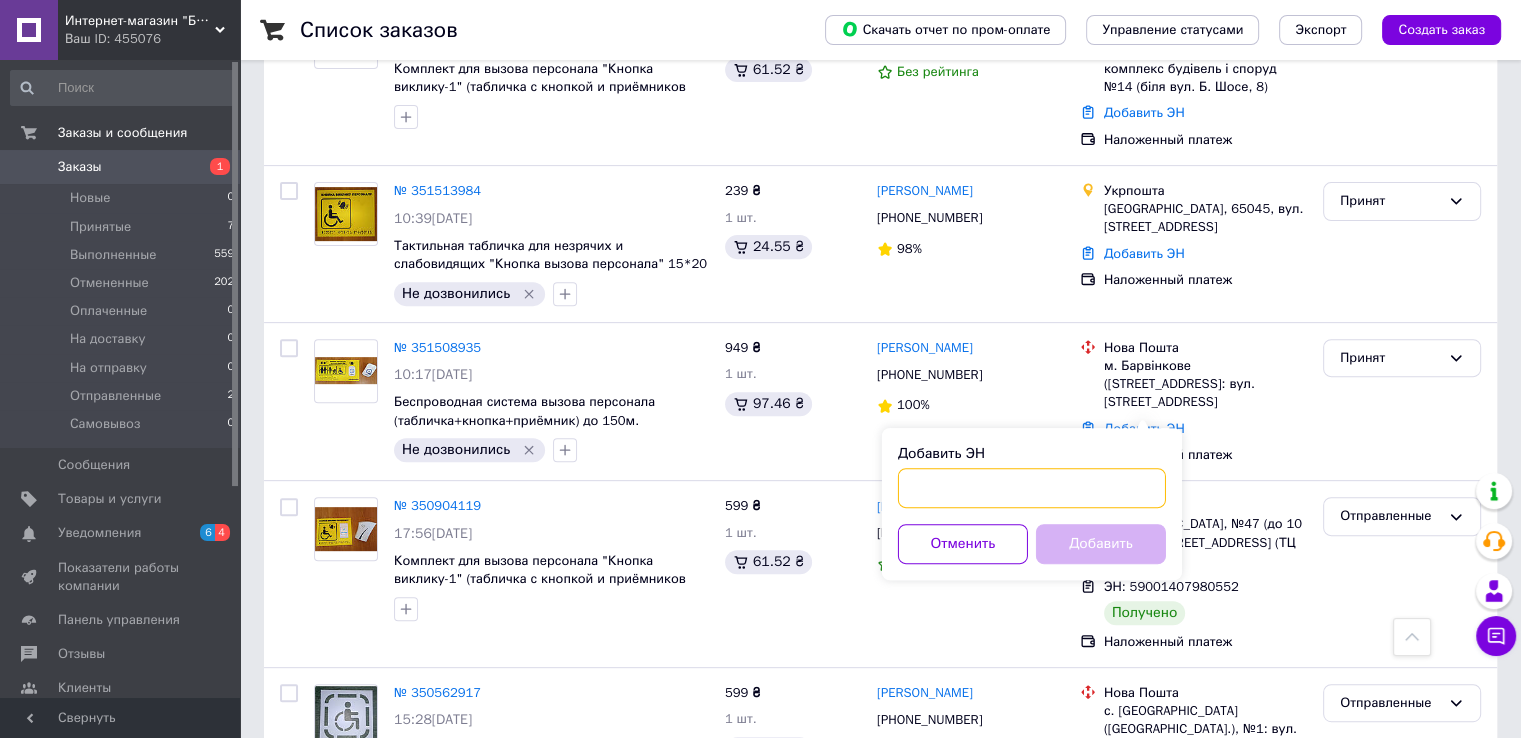 click on "Добавить ЭН" at bounding box center (1032, 488) 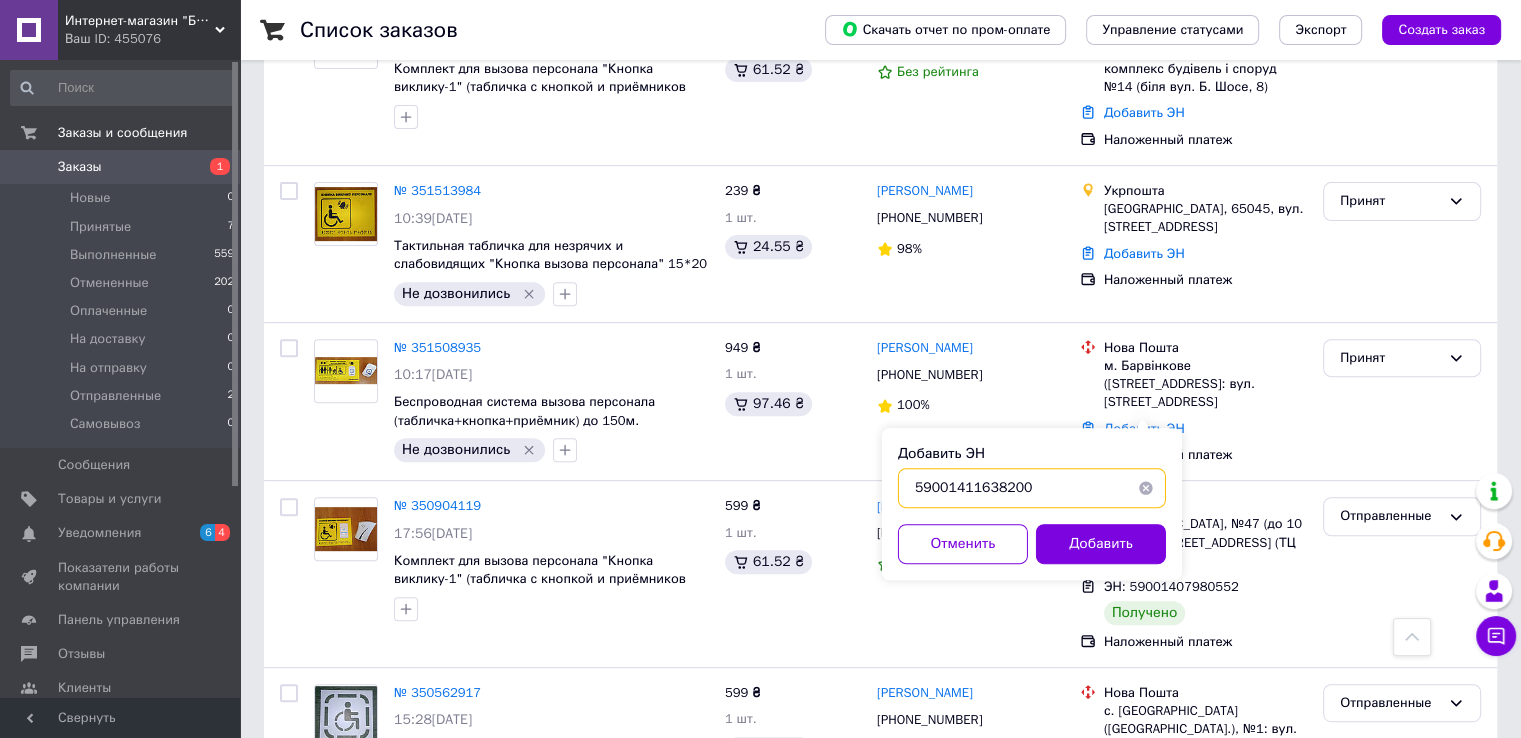 type on "59001411638200" 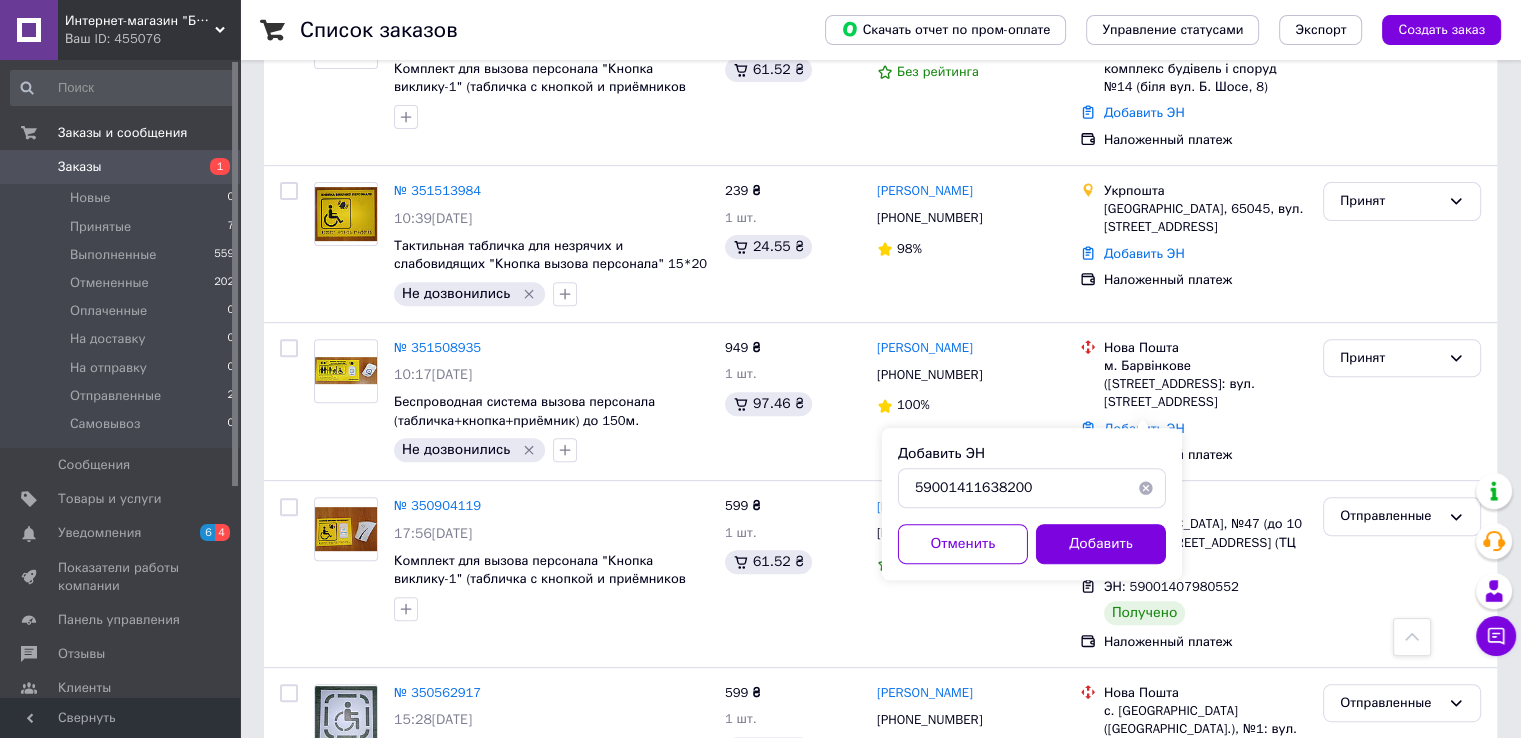 click on "Добавить" at bounding box center (1101, 544) 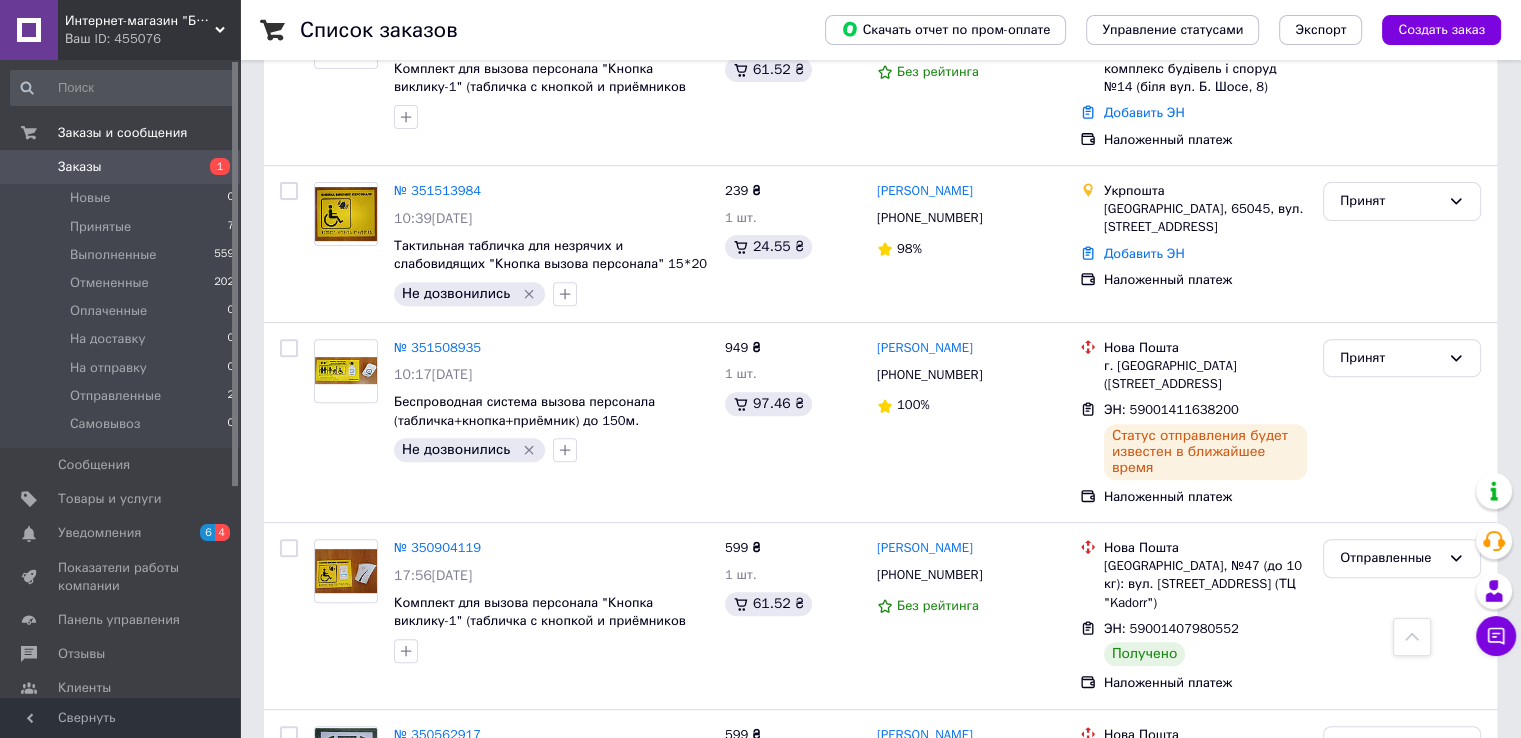 click on "Принят" at bounding box center [1390, 358] 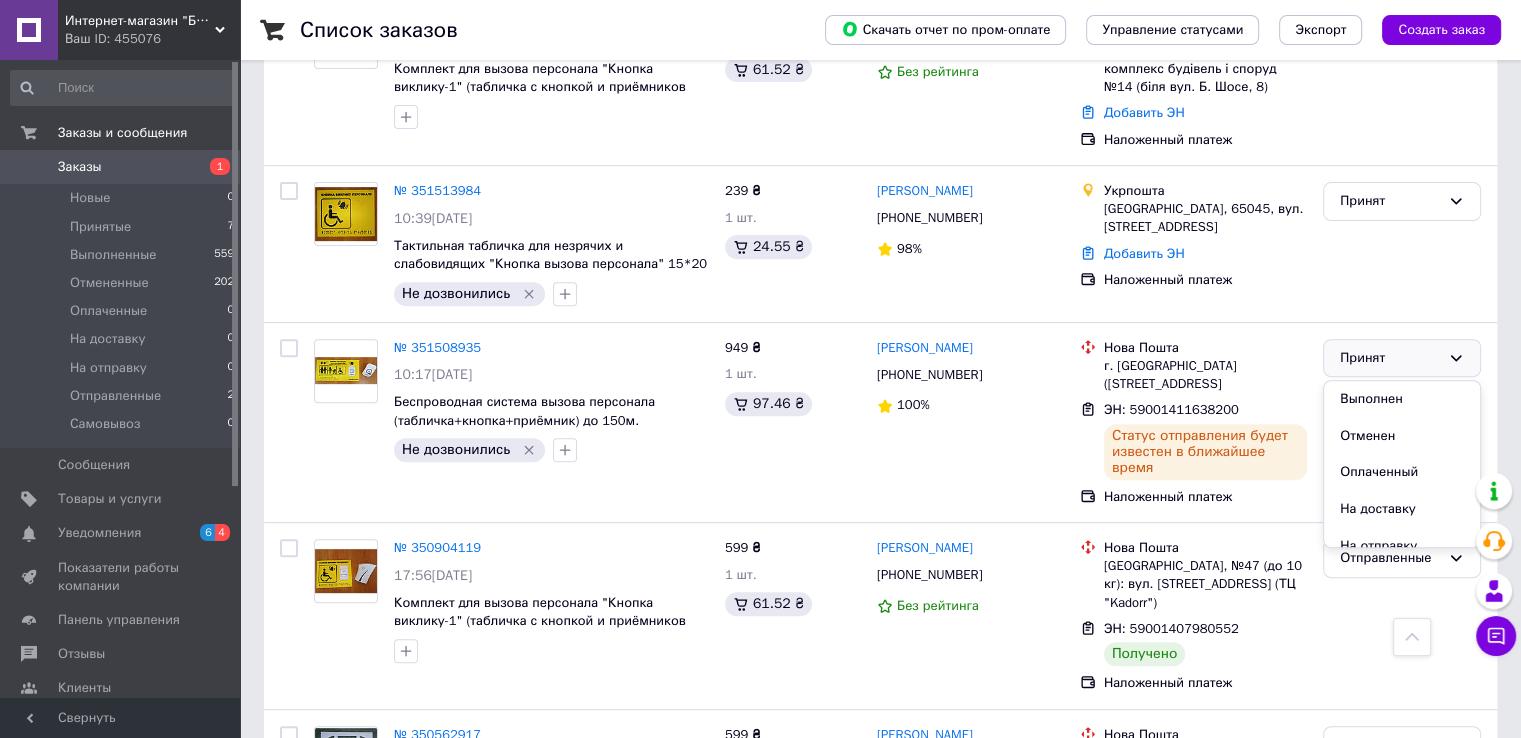 scroll, scrollTop: 90, scrollLeft: 0, axis: vertical 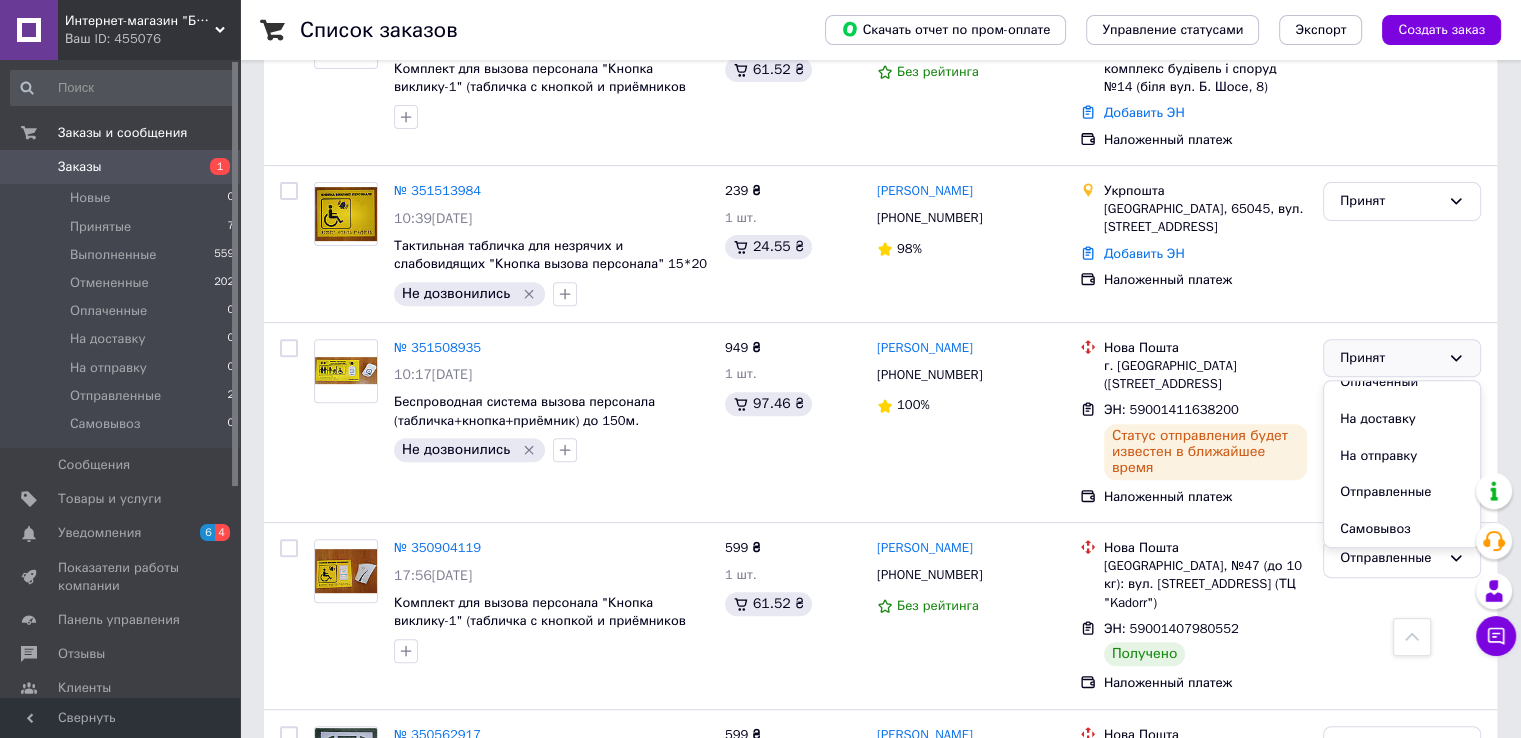 click on "Отправленные" at bounding box center (1402, 492) 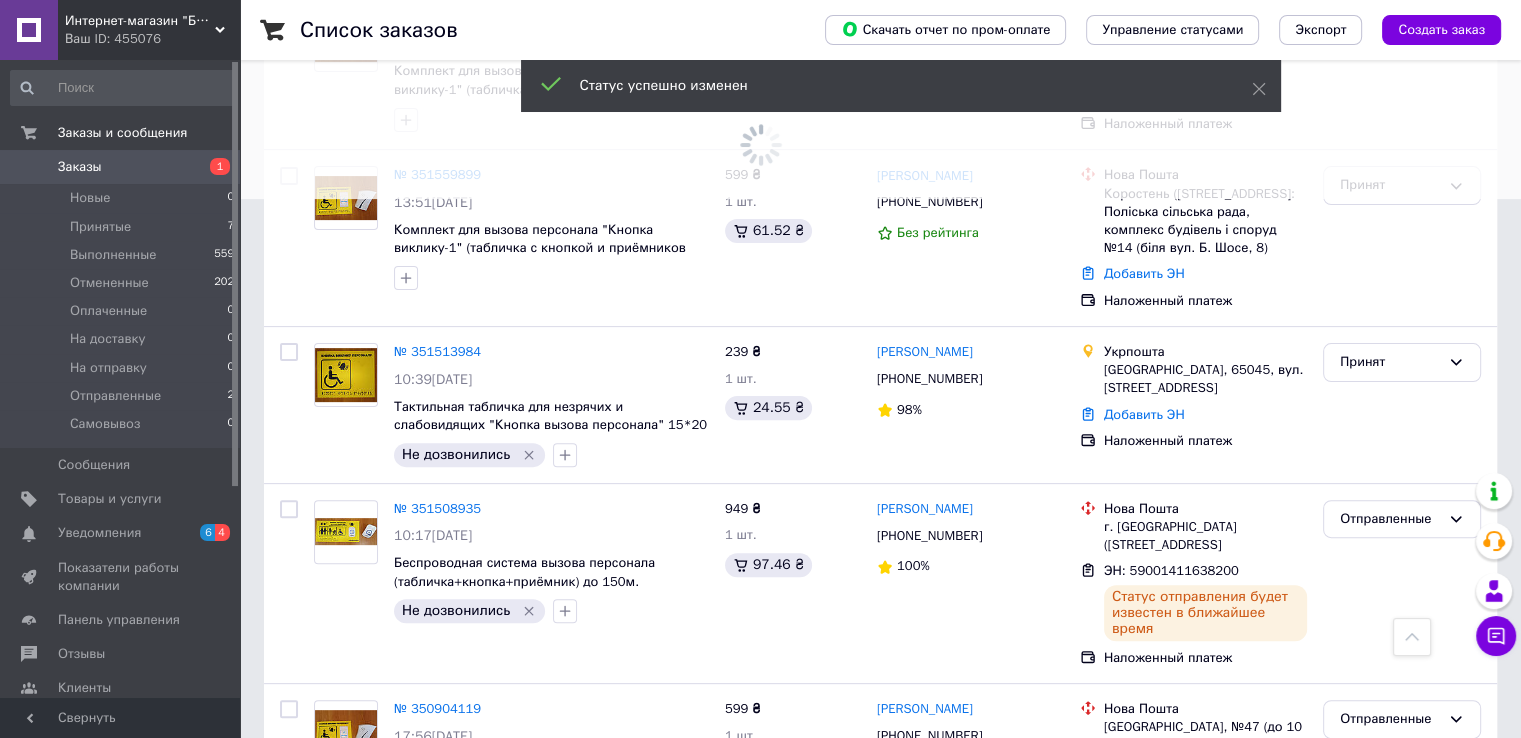 scroll, scrollTop: 500, scrollLeft: 0, axis: vertical 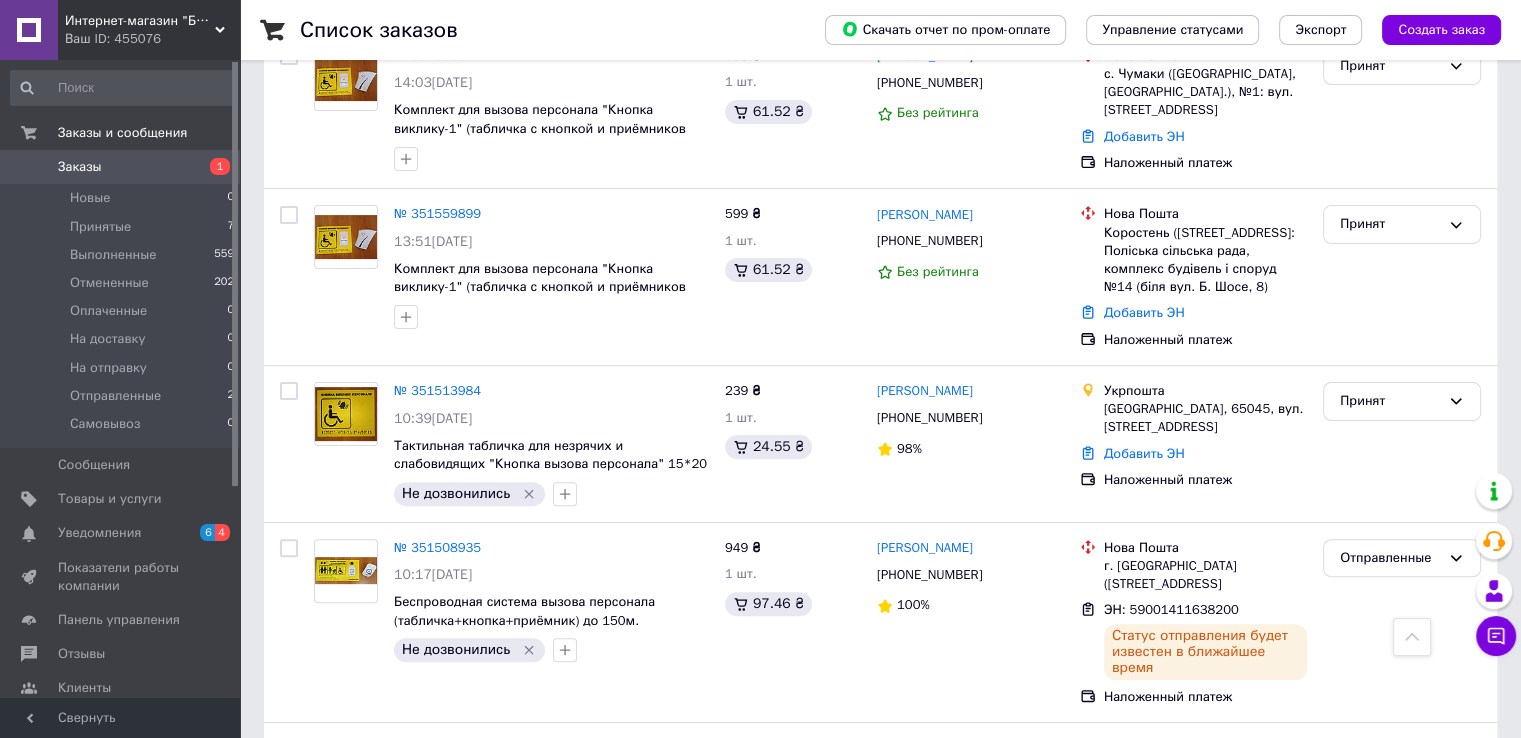 click on "Принят" at bounding box center (1390, 401) 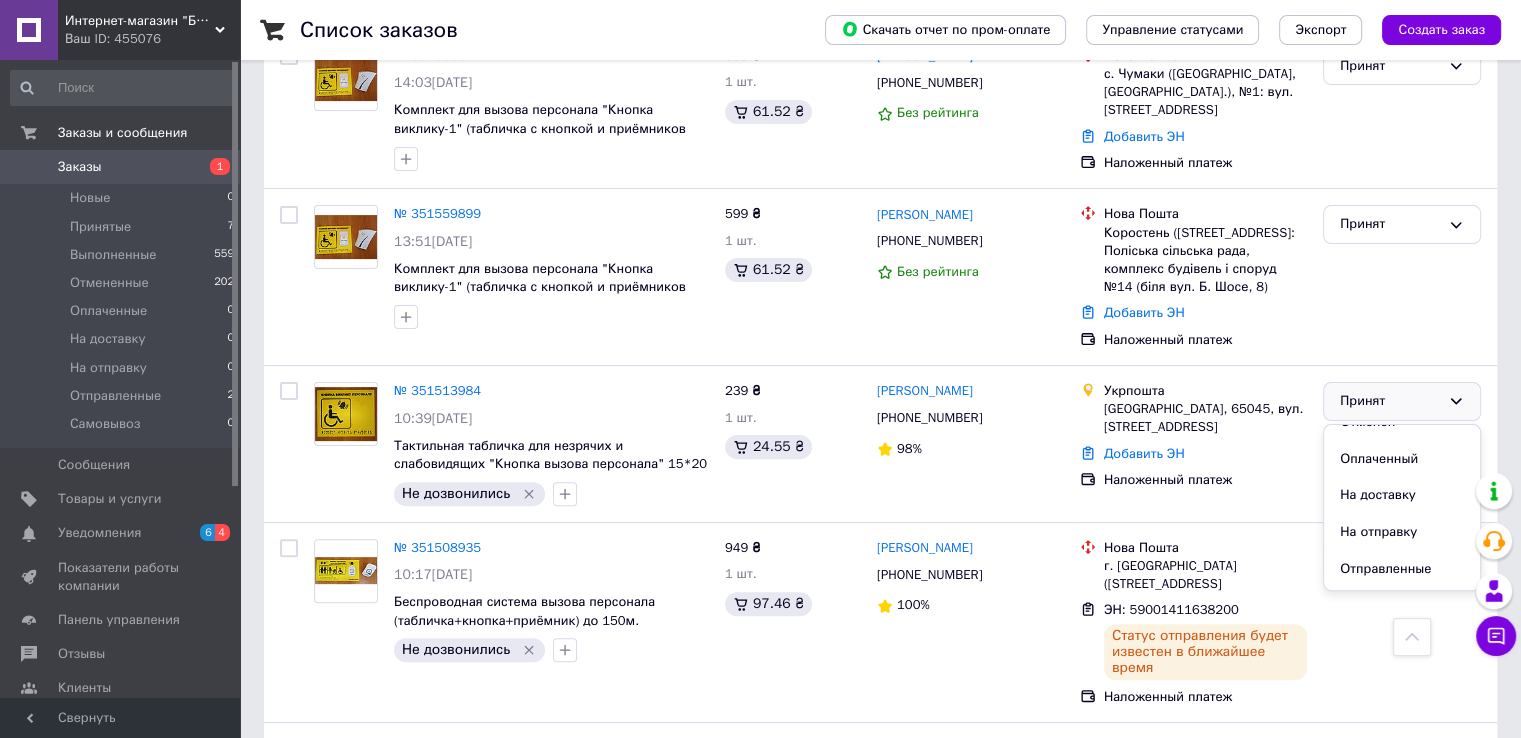 scroll, scrollTop: 89, scrollLeft: 0, axis: vertical 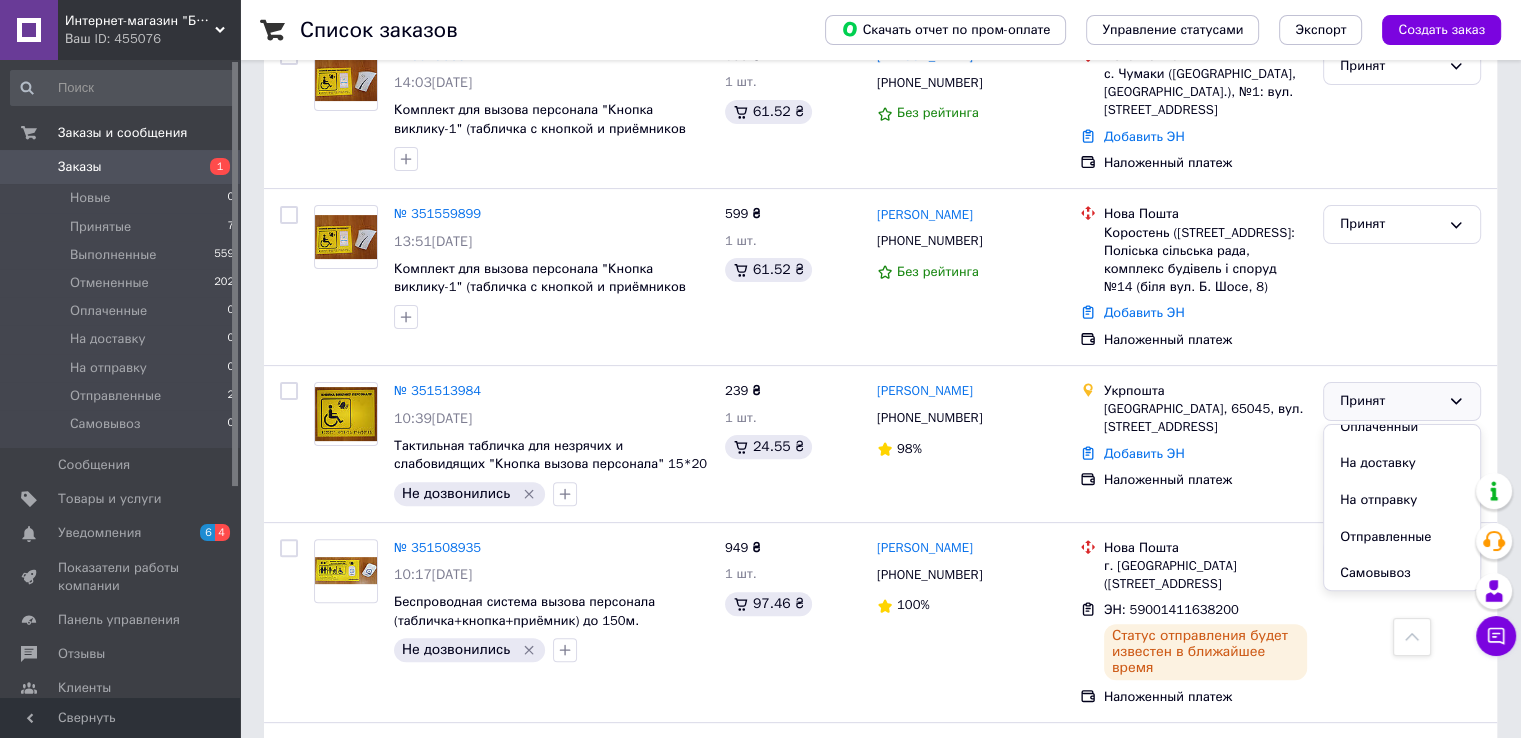 click on "Отправленные" at bounding box center (1402, 537) 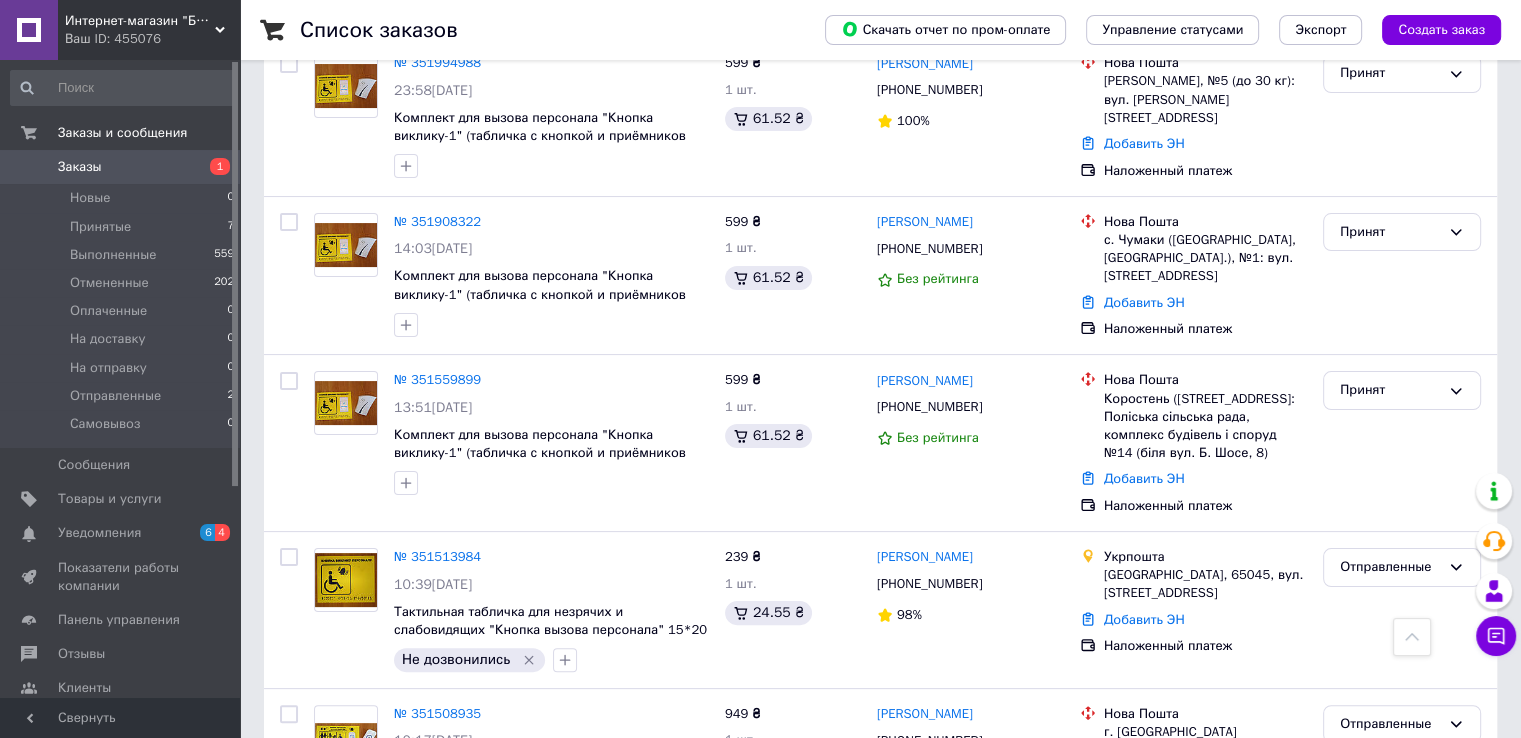 scroll, scrollTop: 300, scrollLeft: 0, axis: vertical 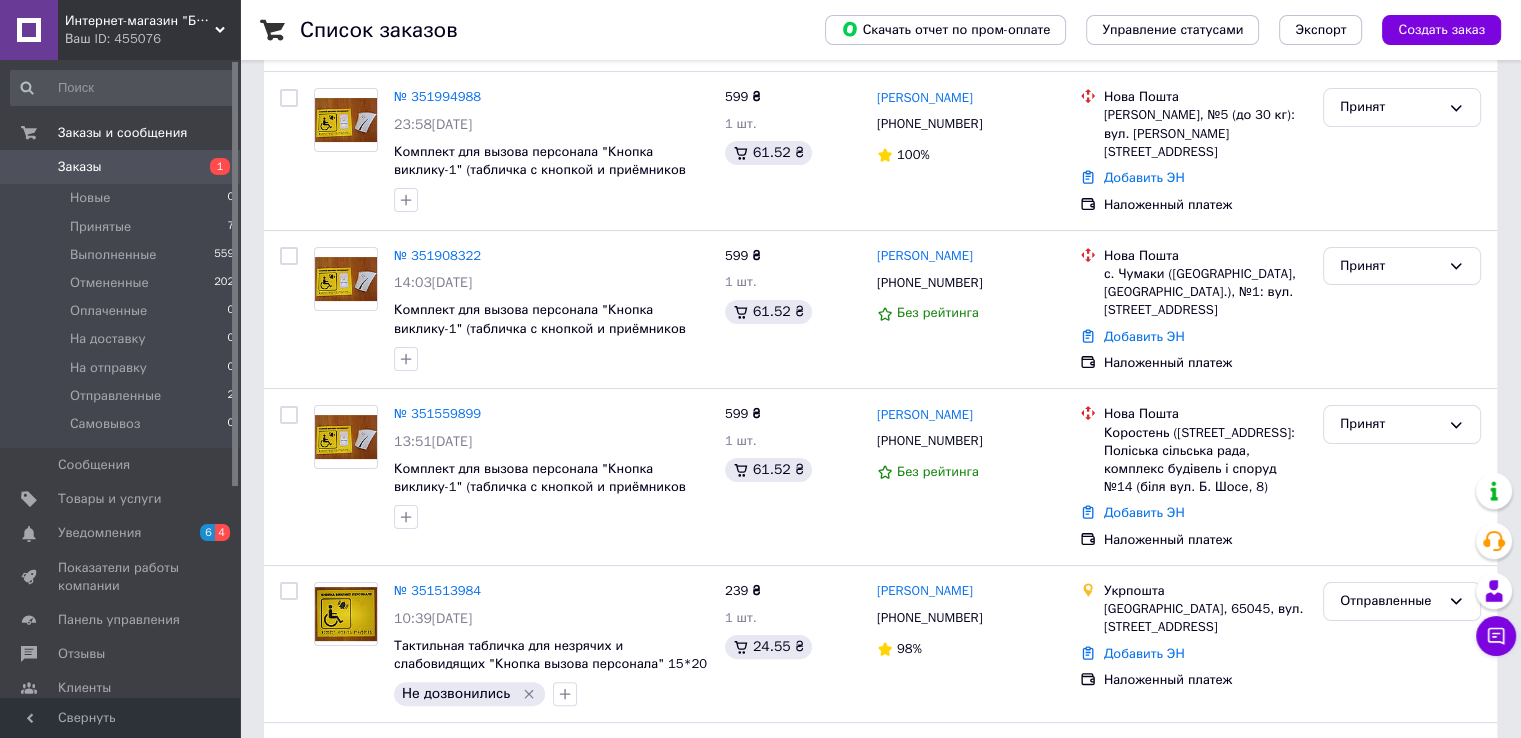 click on "Добавить ЭН" at bounding box center (1144, 512) 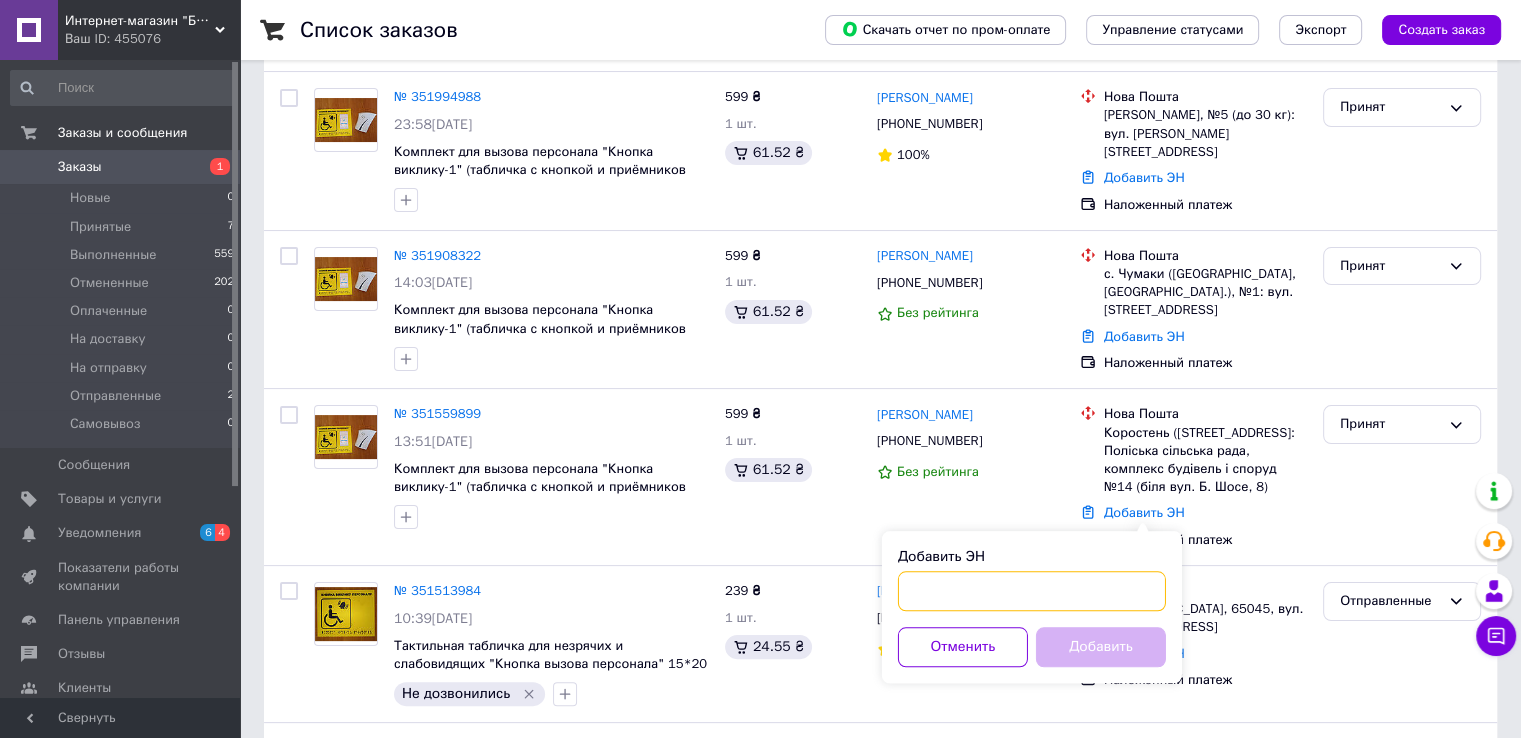 click on "Добавить ЭН" at bounding box center (1032, 591) 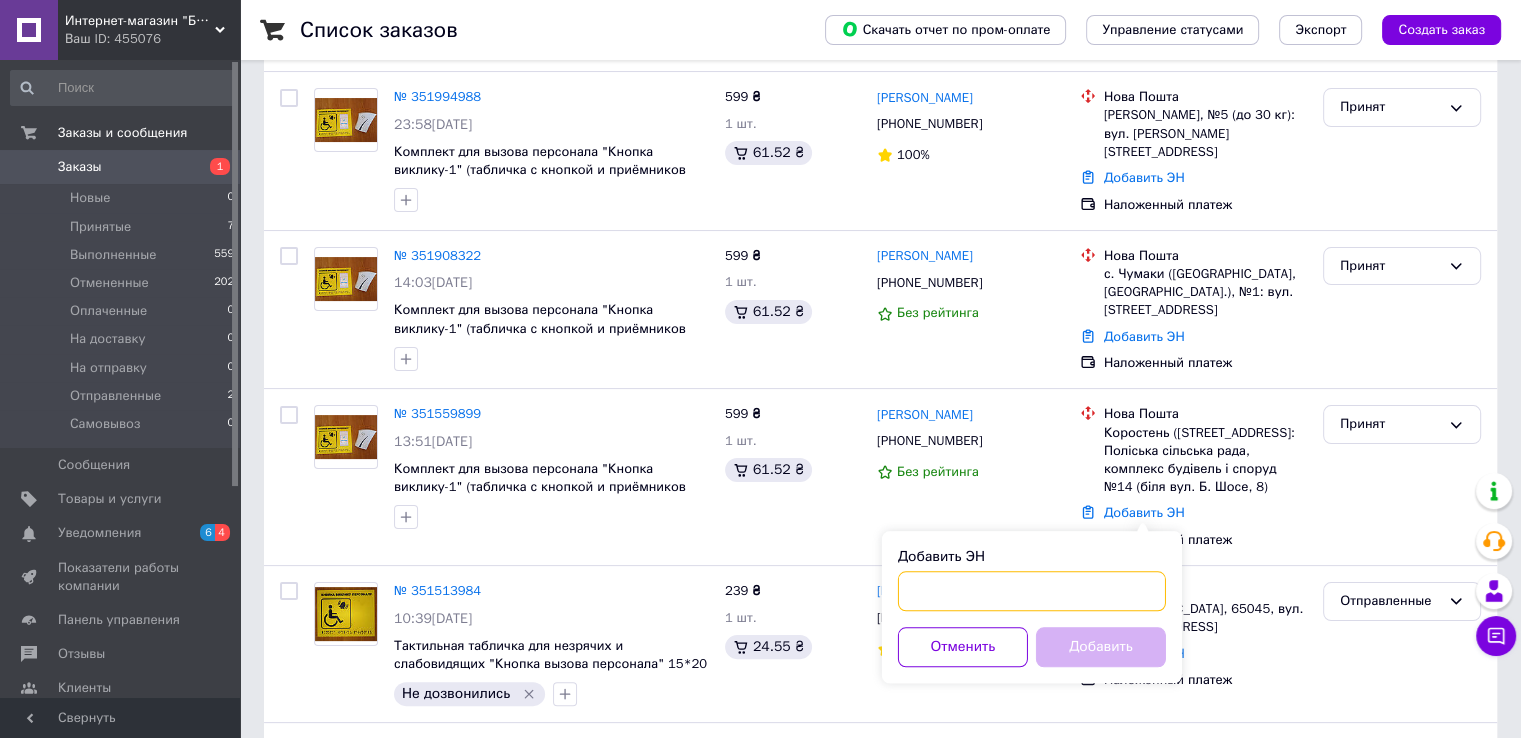 paste on "59001411637621" 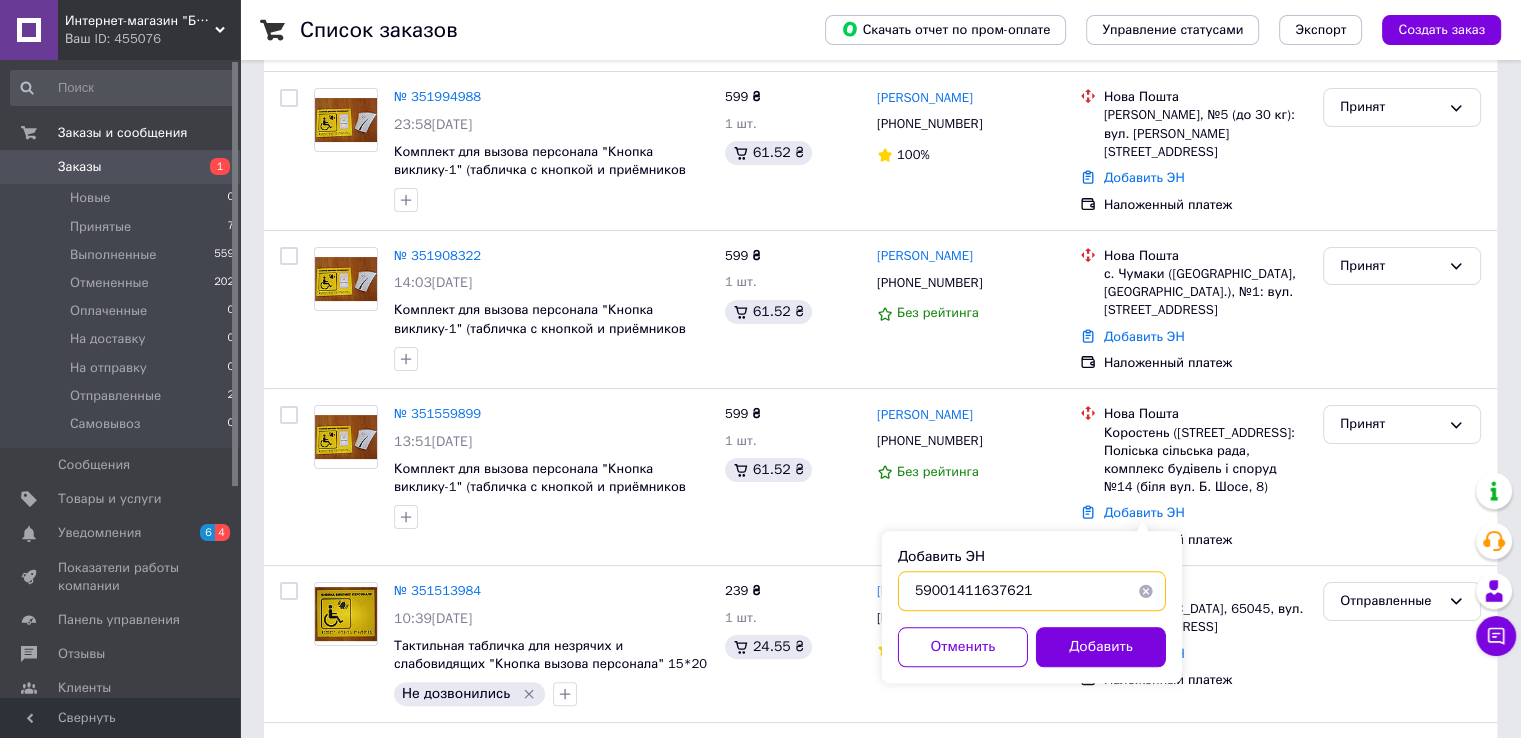 type on "59001411637621" 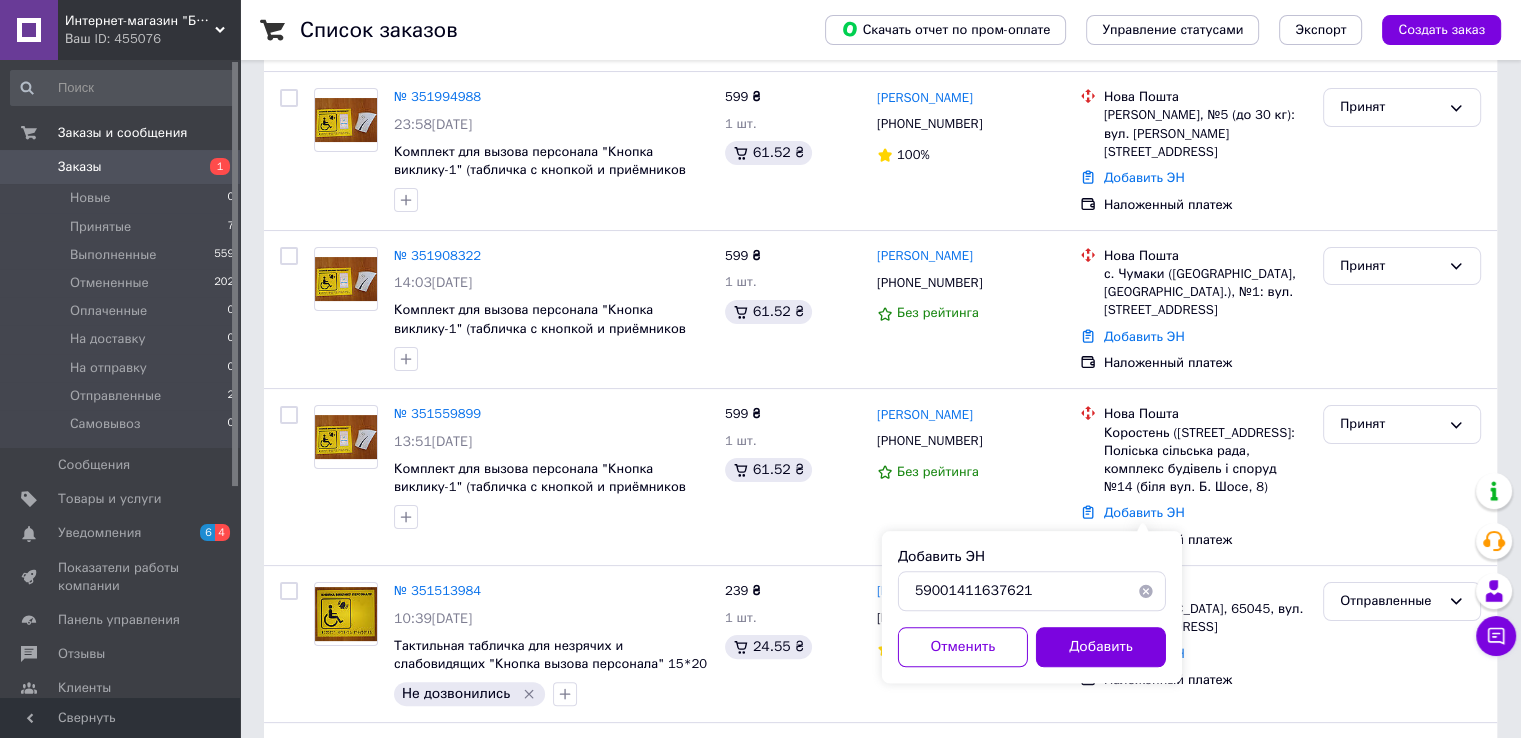 click on "Добавить" at bounding box center [1101, 647] 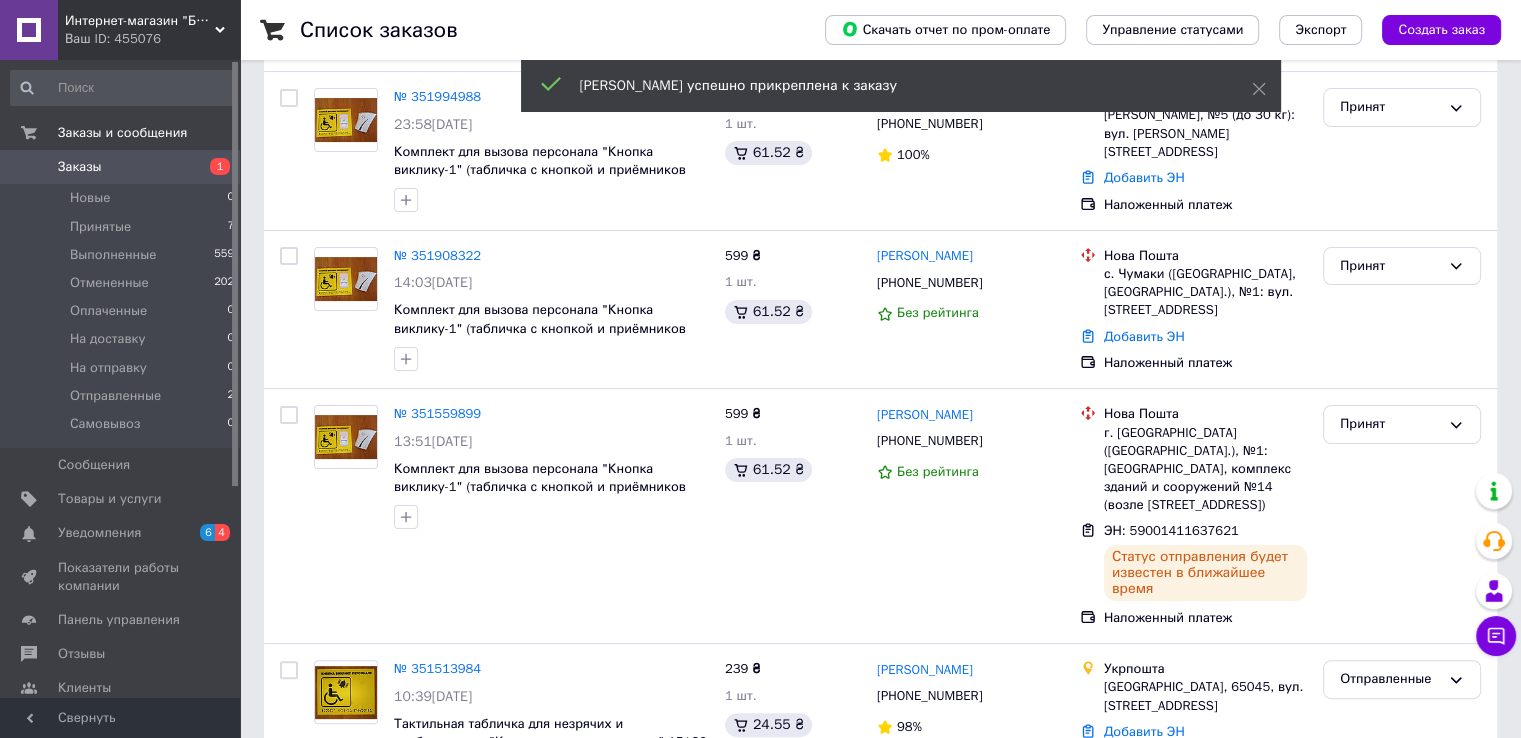click on "Принят" at bounding box center (1390, 424) 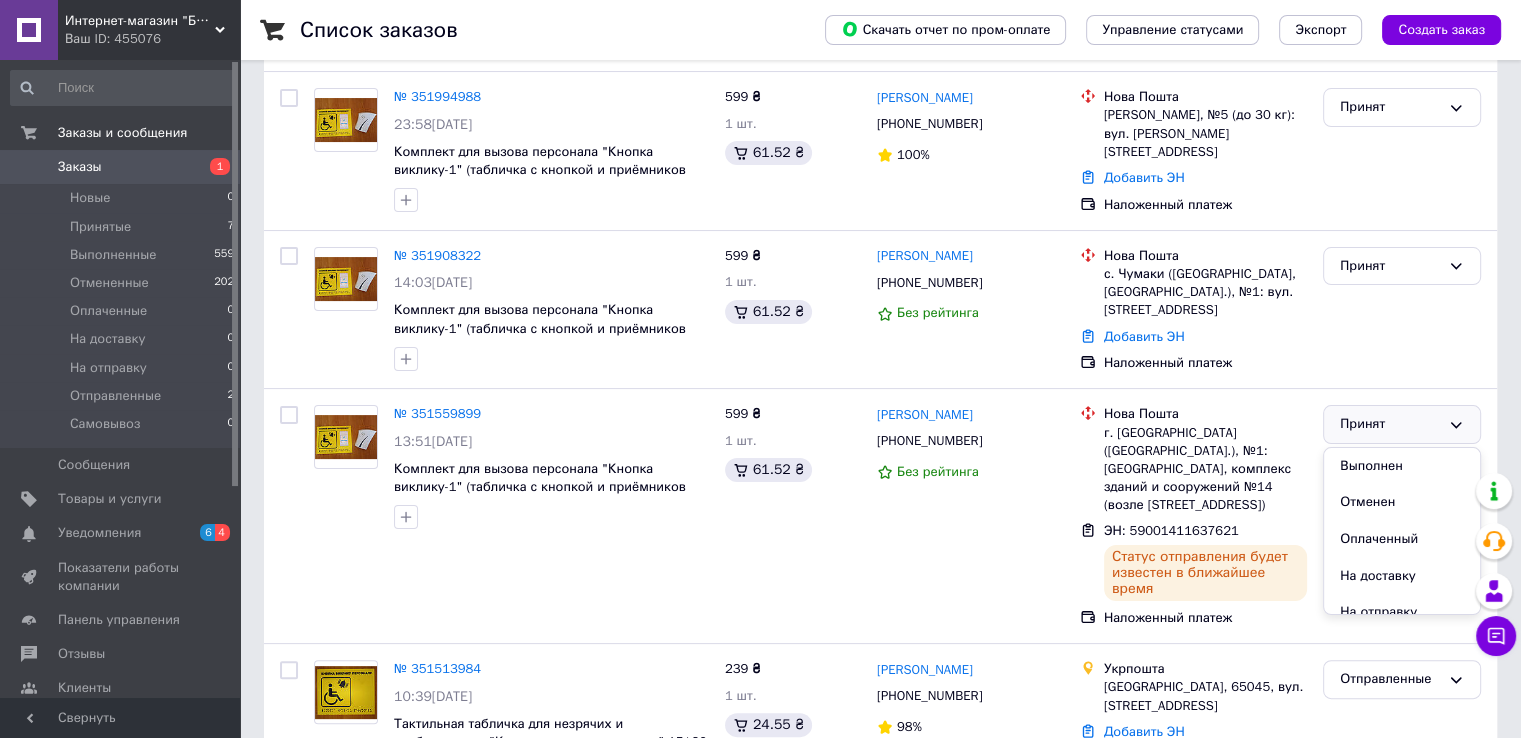 scroll, scrollTop: 90, scrollLeft: 0, axis: vertical 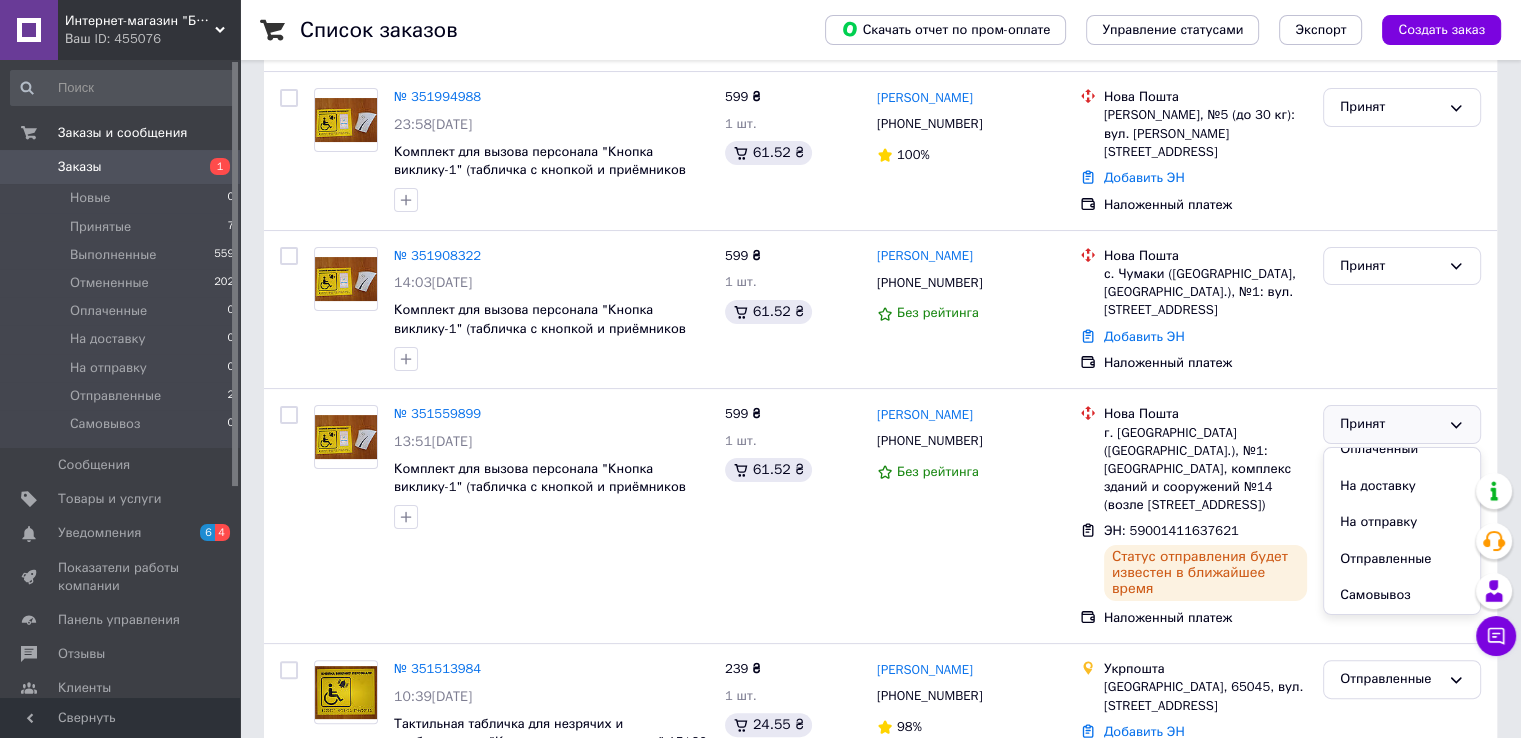 click on "Отправленные" at bounding box center (1402, 559) 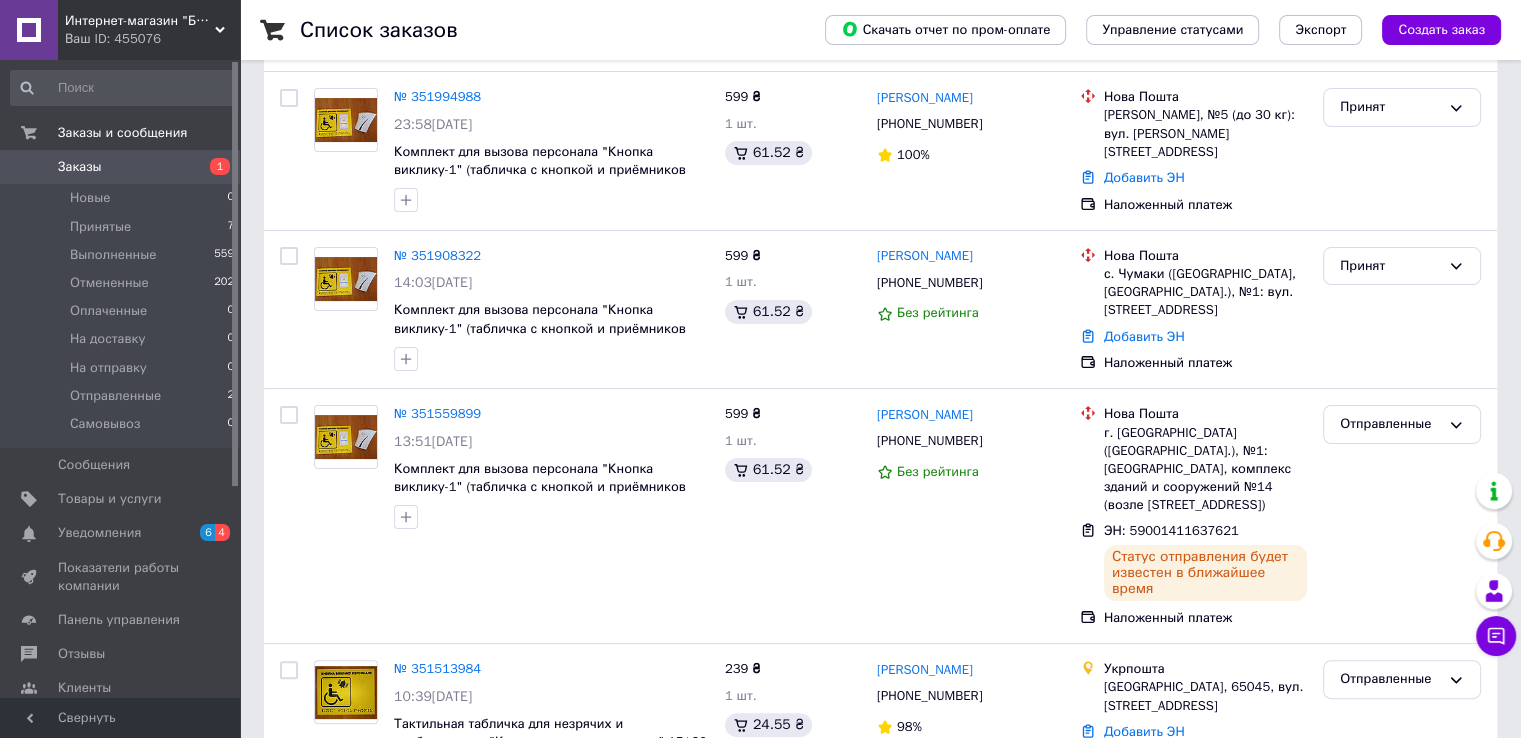scroll, scrollTop: 100, scrollLeft: 0, axis: vertical 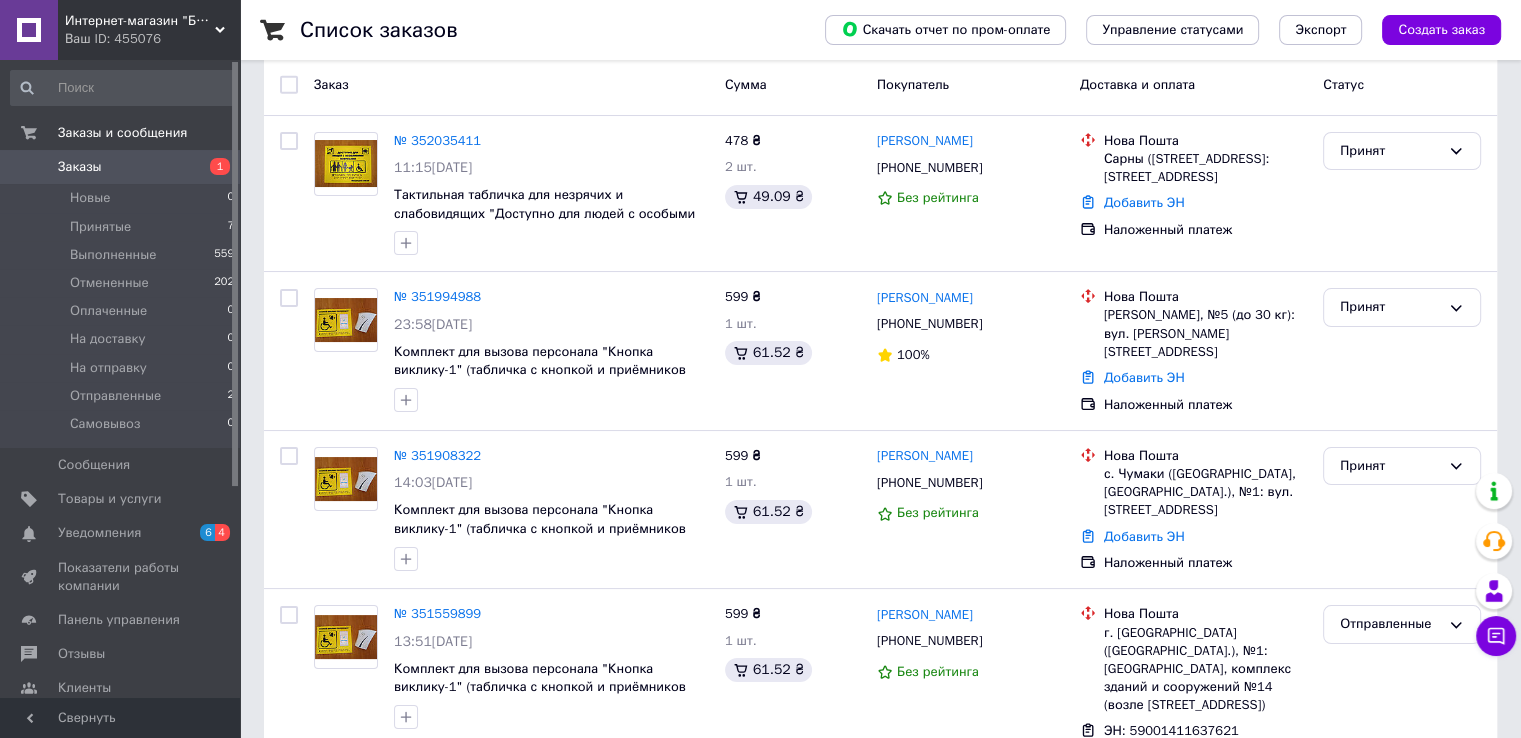click on "Добавить ЭН" at bounding box center [1144, 536] 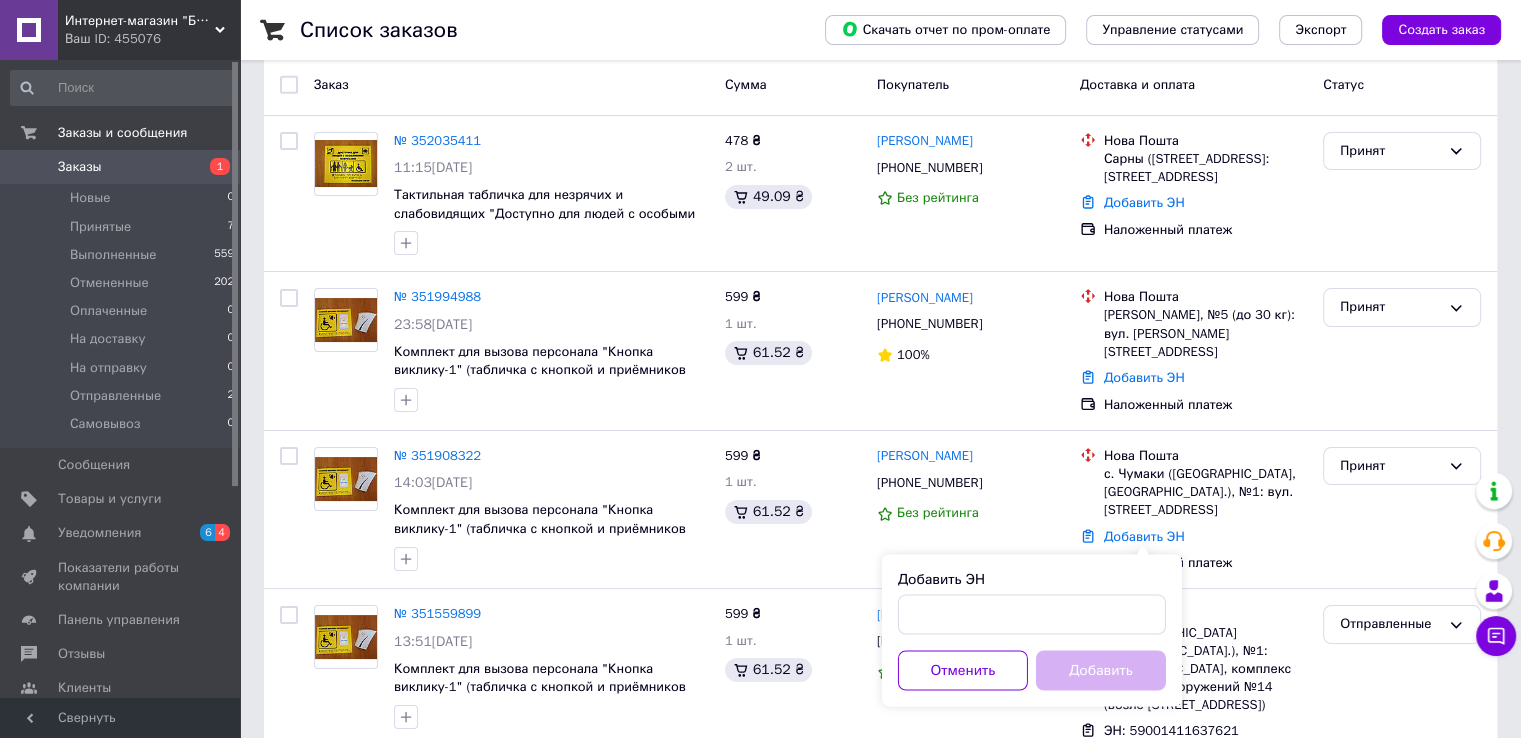 click on "Добавить ЭН" at bounding box center [1032, 602] 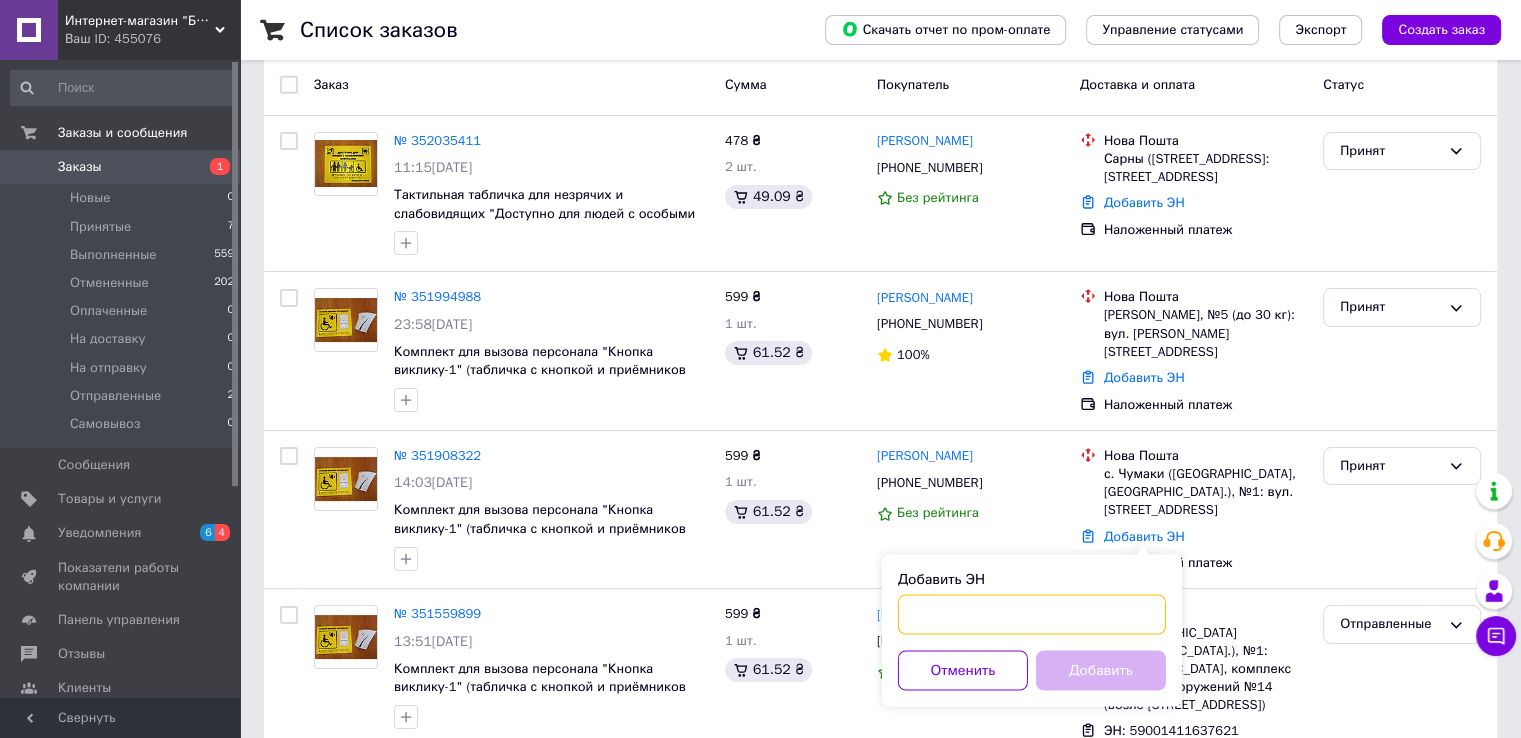 click on "Добавить ЭН" at bounding box center [1032, 614] 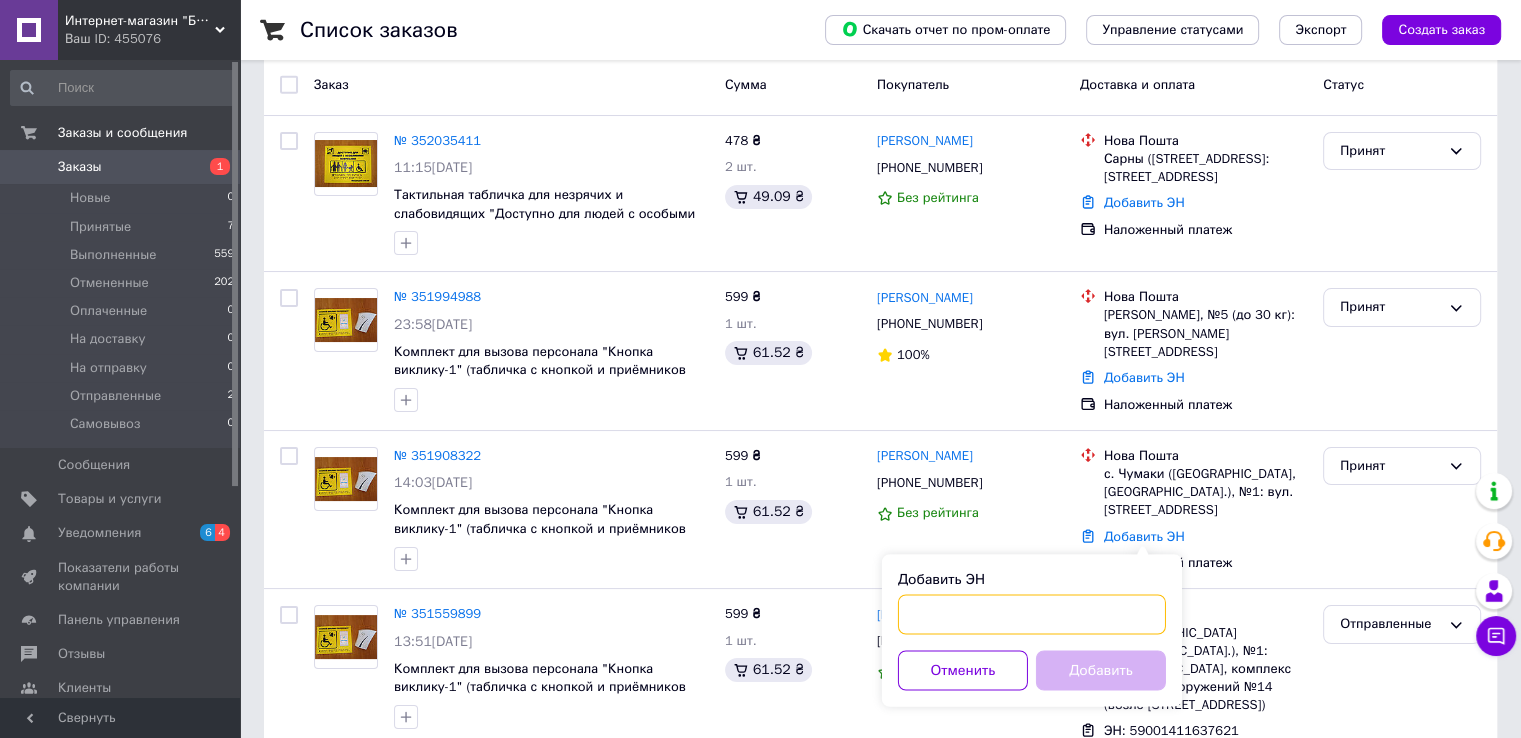 paste on "59001411692750" 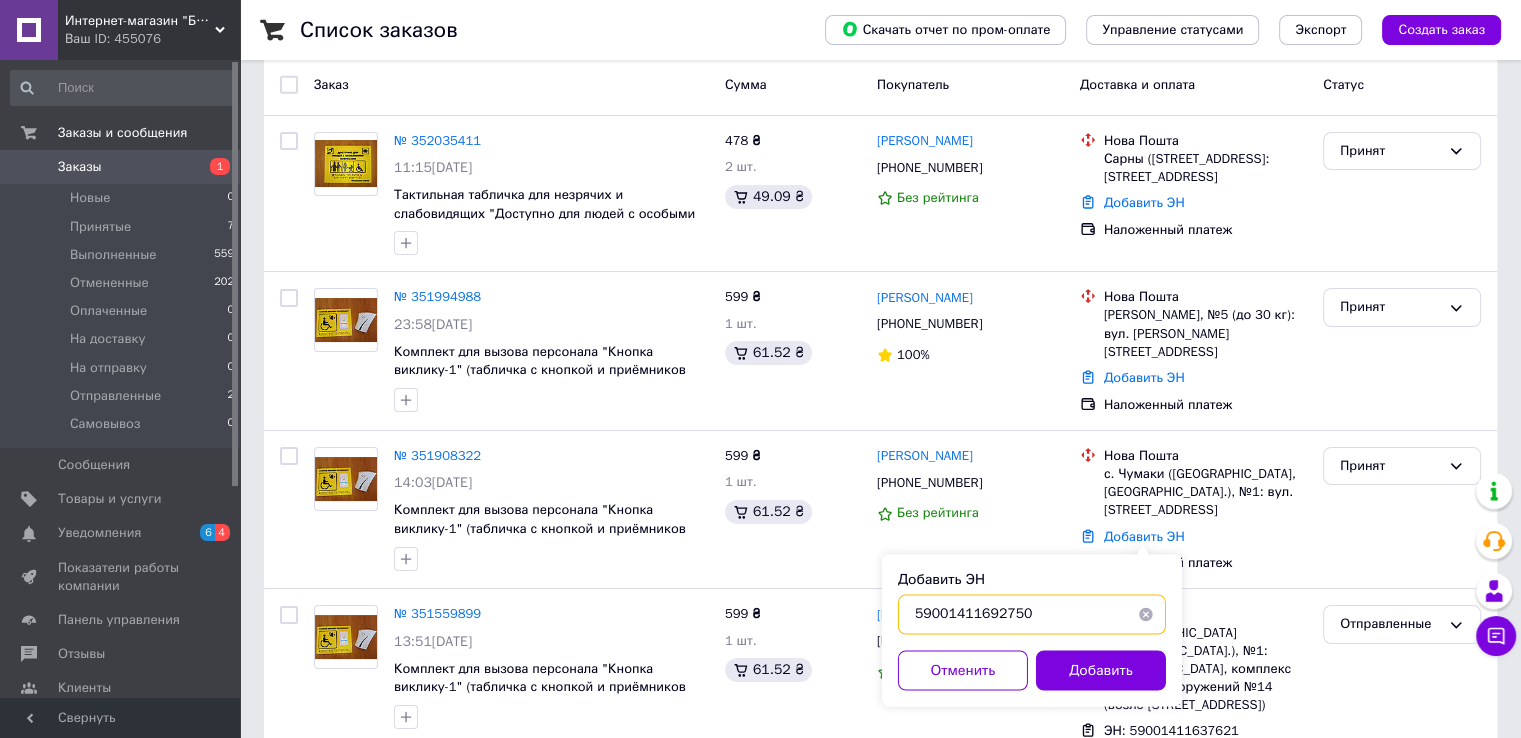 type on "59001411692750" 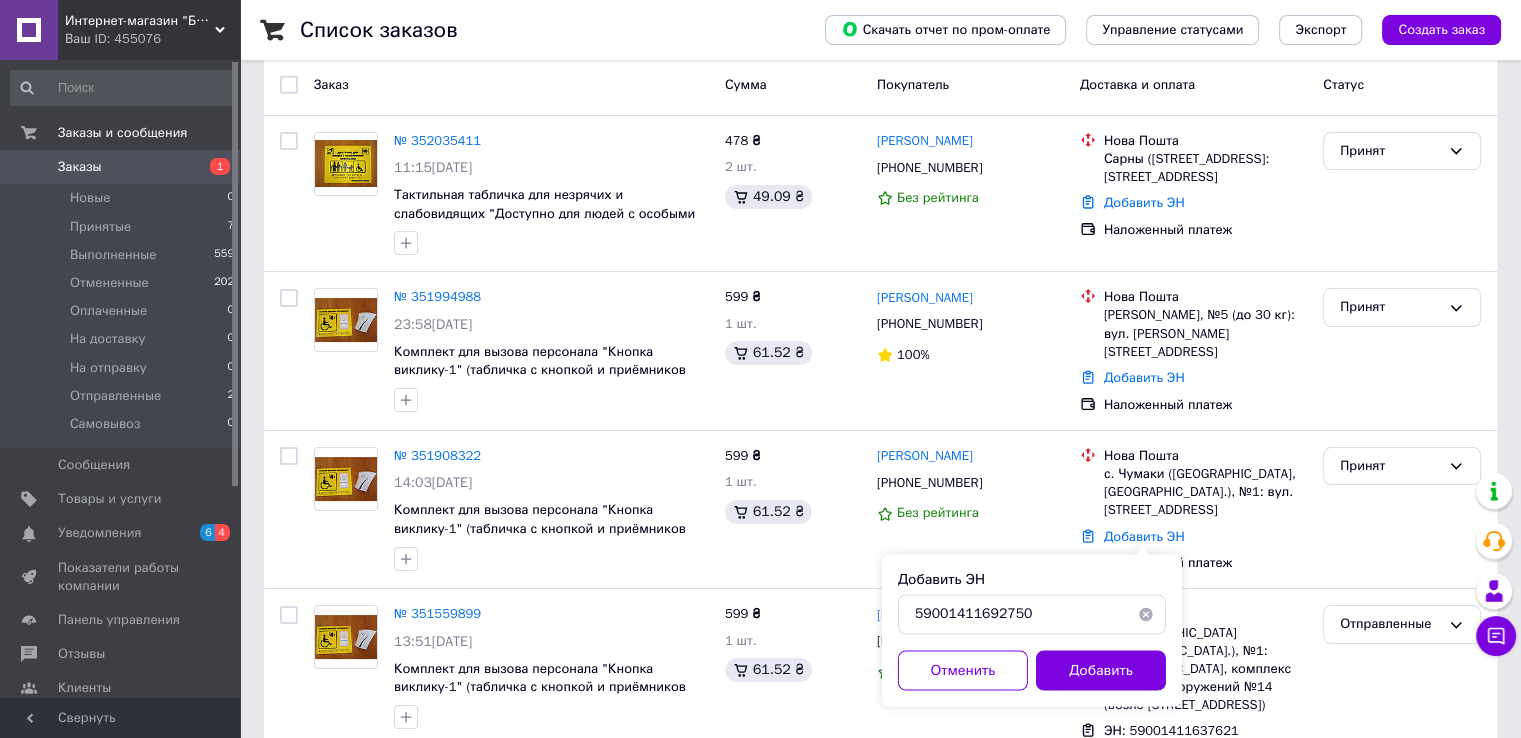 click on "Добавить" at bounding box center (1101, 670) 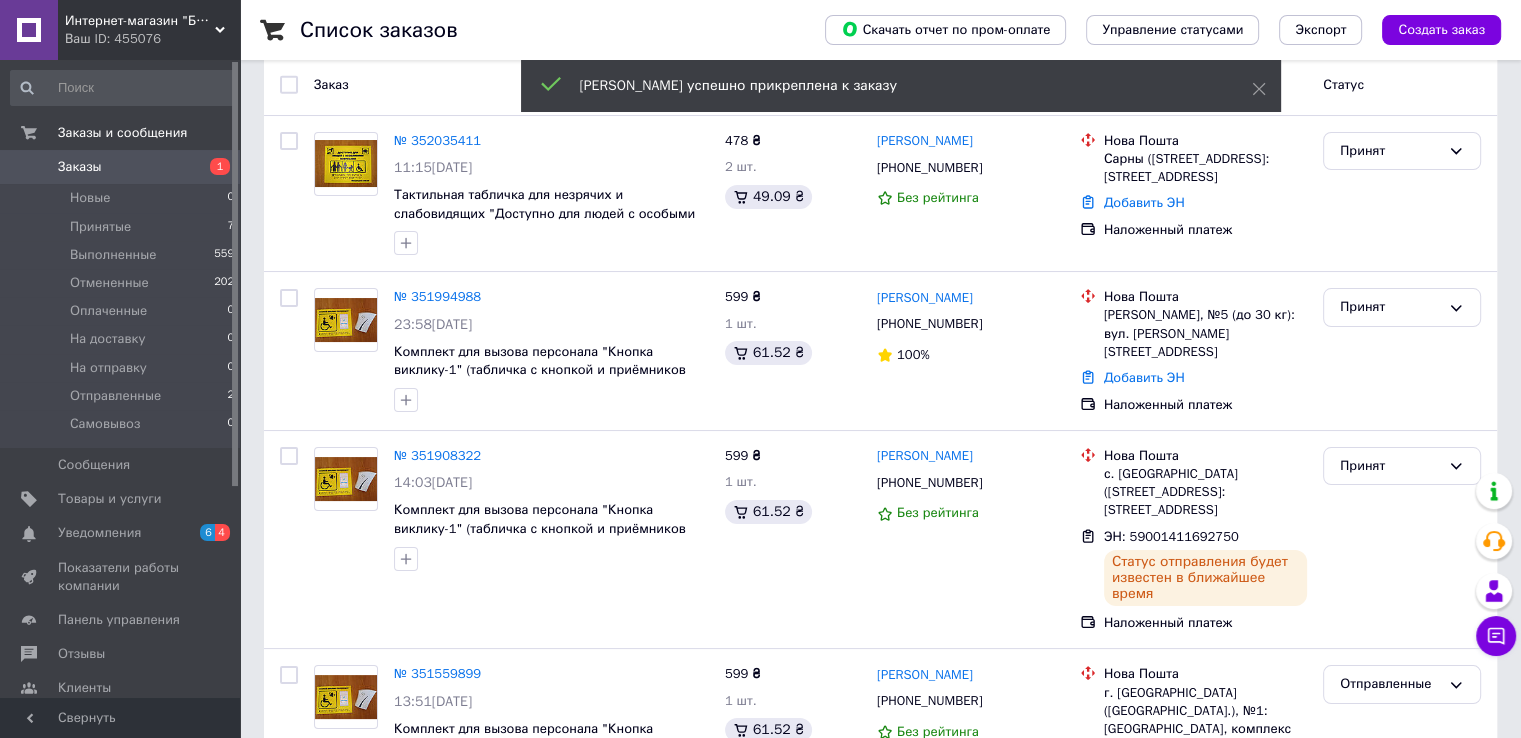 click on "Принят" at bounding box center (1390, 466) 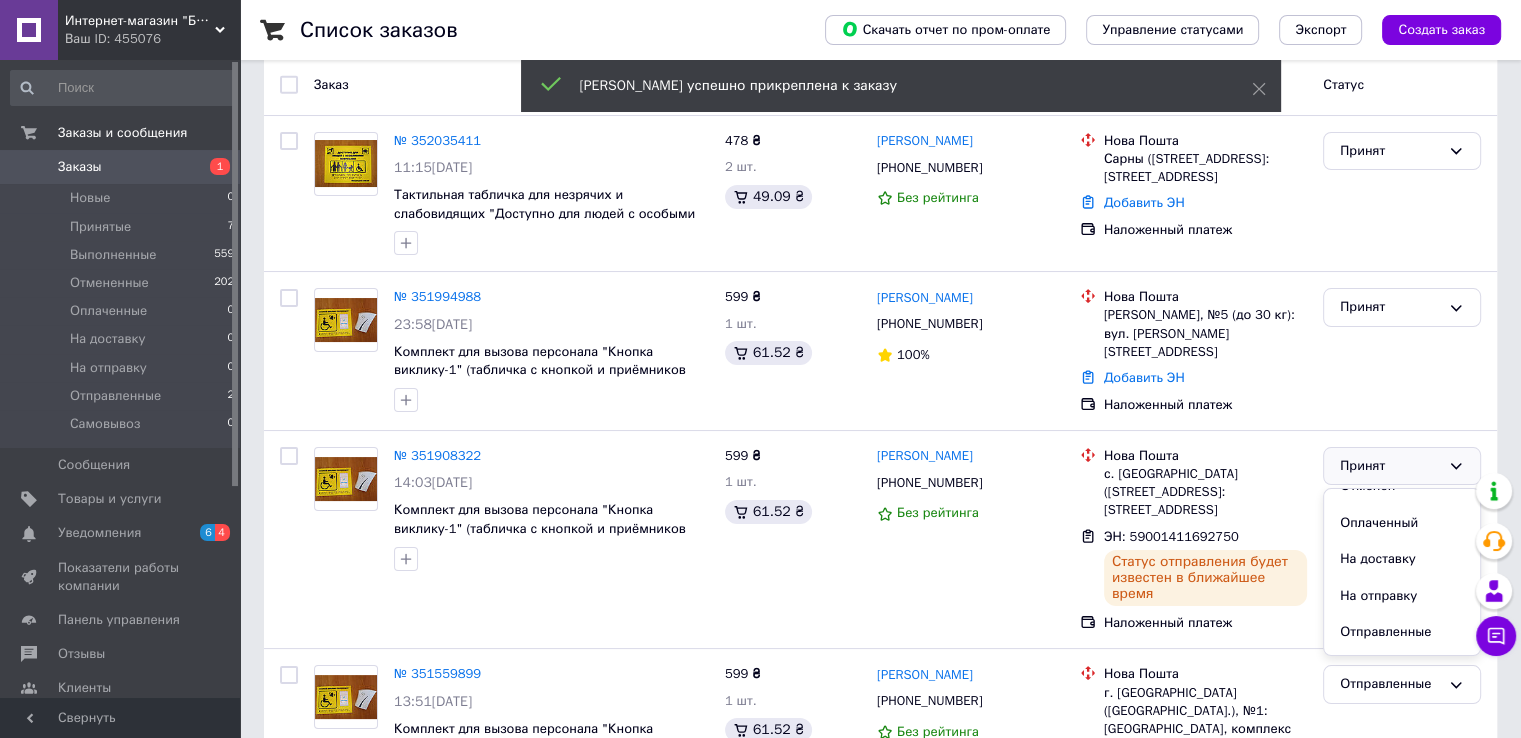 scroll, scrollTop: 90, scrollLeft: 0, axis: vertical 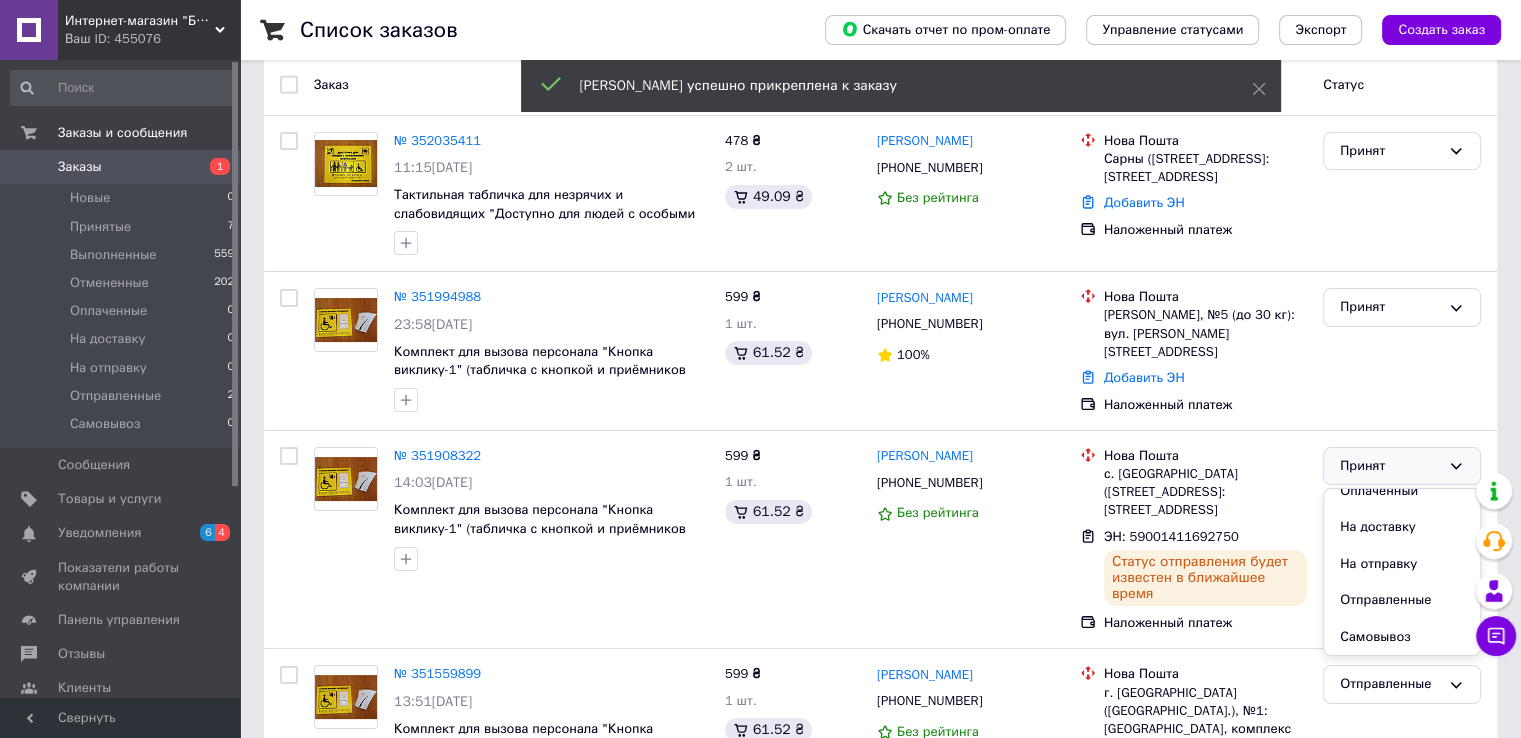 click on "Отправленные" at bounding box center (1402, 600) 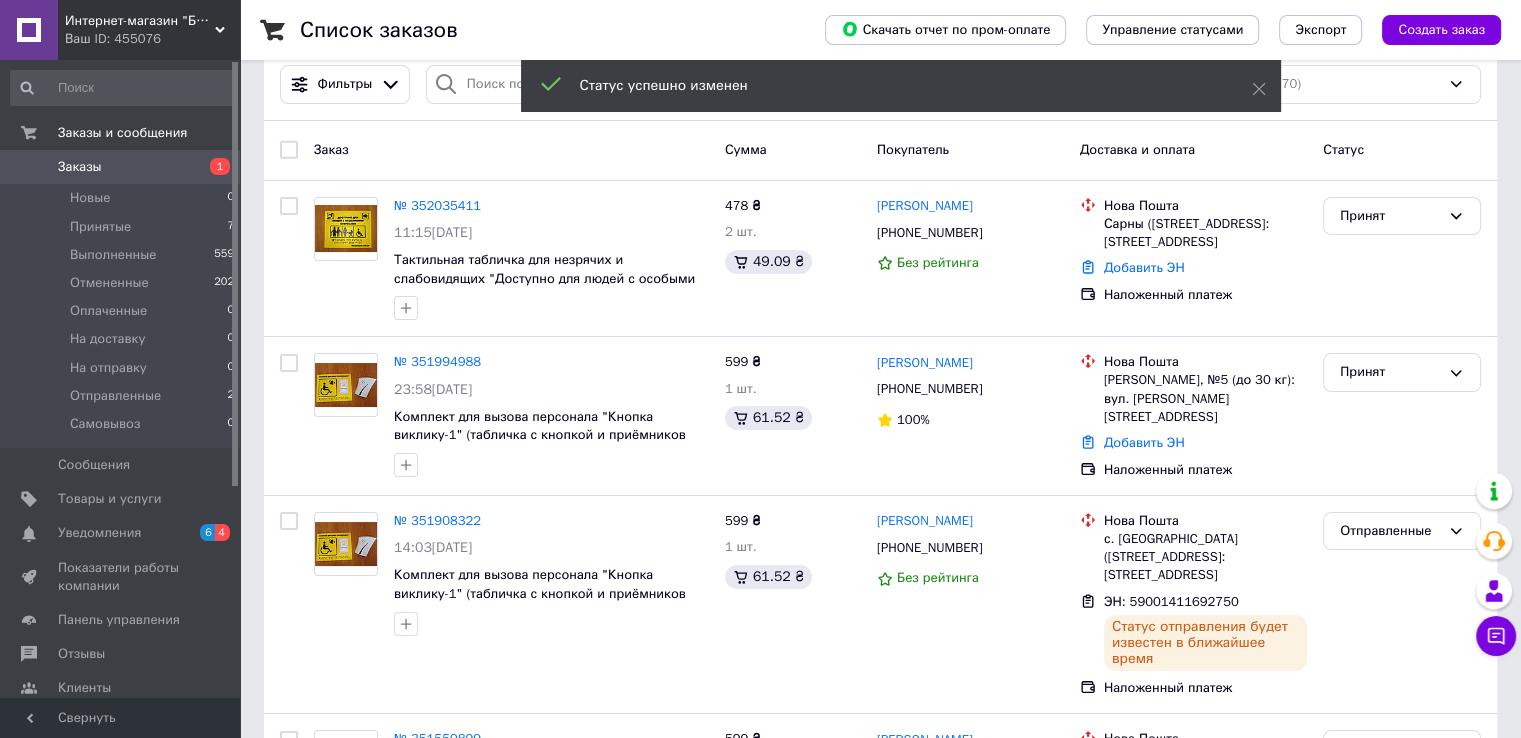 scroll, scrollTop: 0, scrollLeft: 0, axis: both 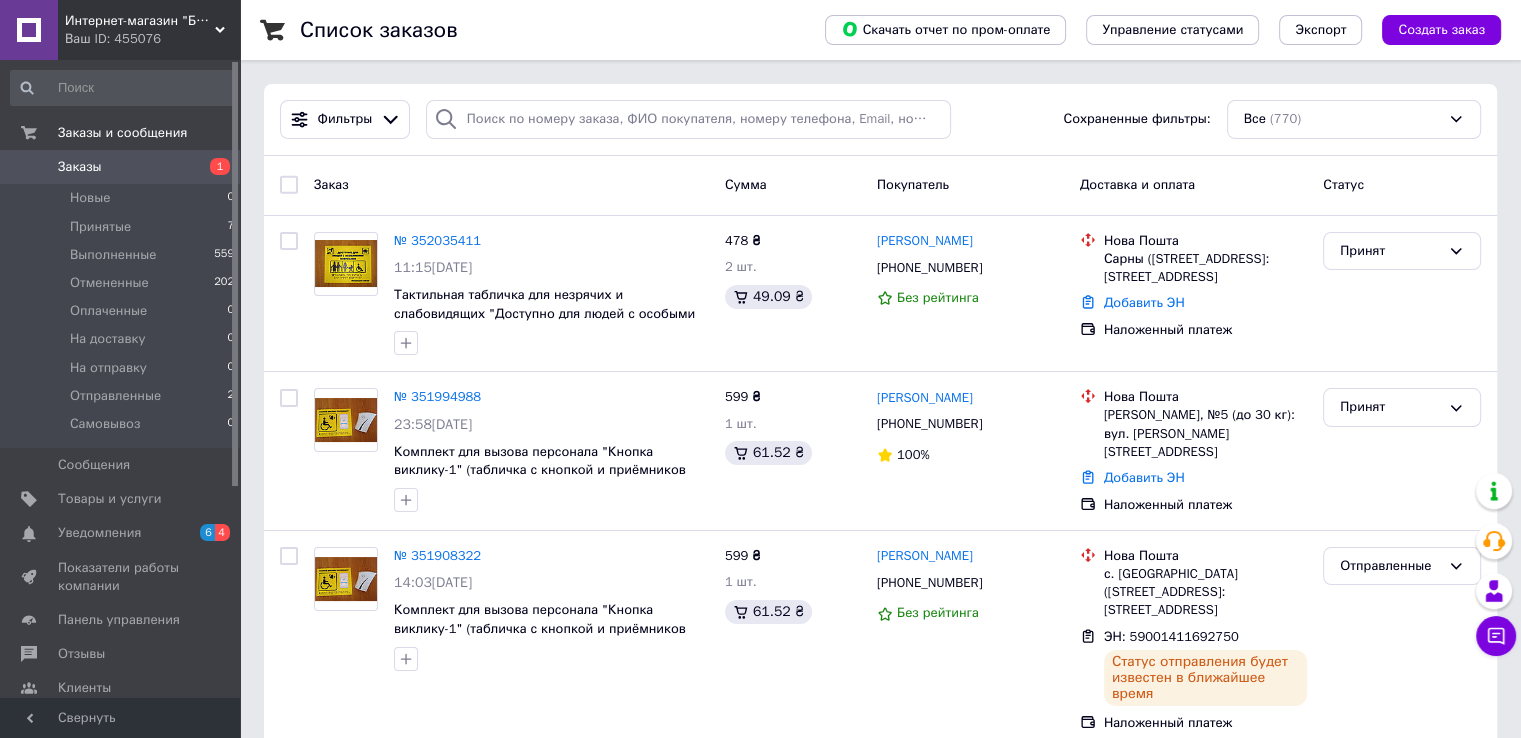 click on "№ 352035411" at bounding box center [437, 240] 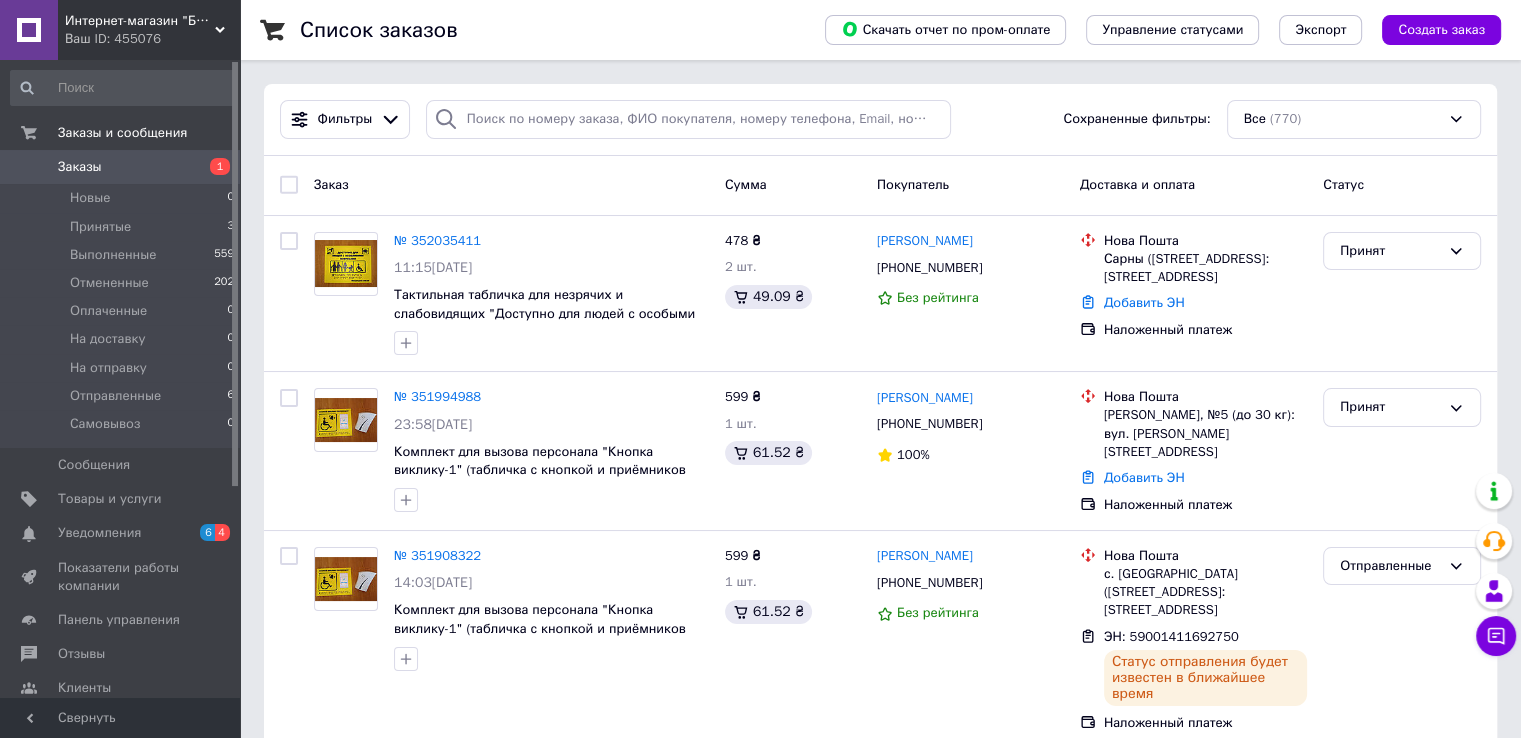 click 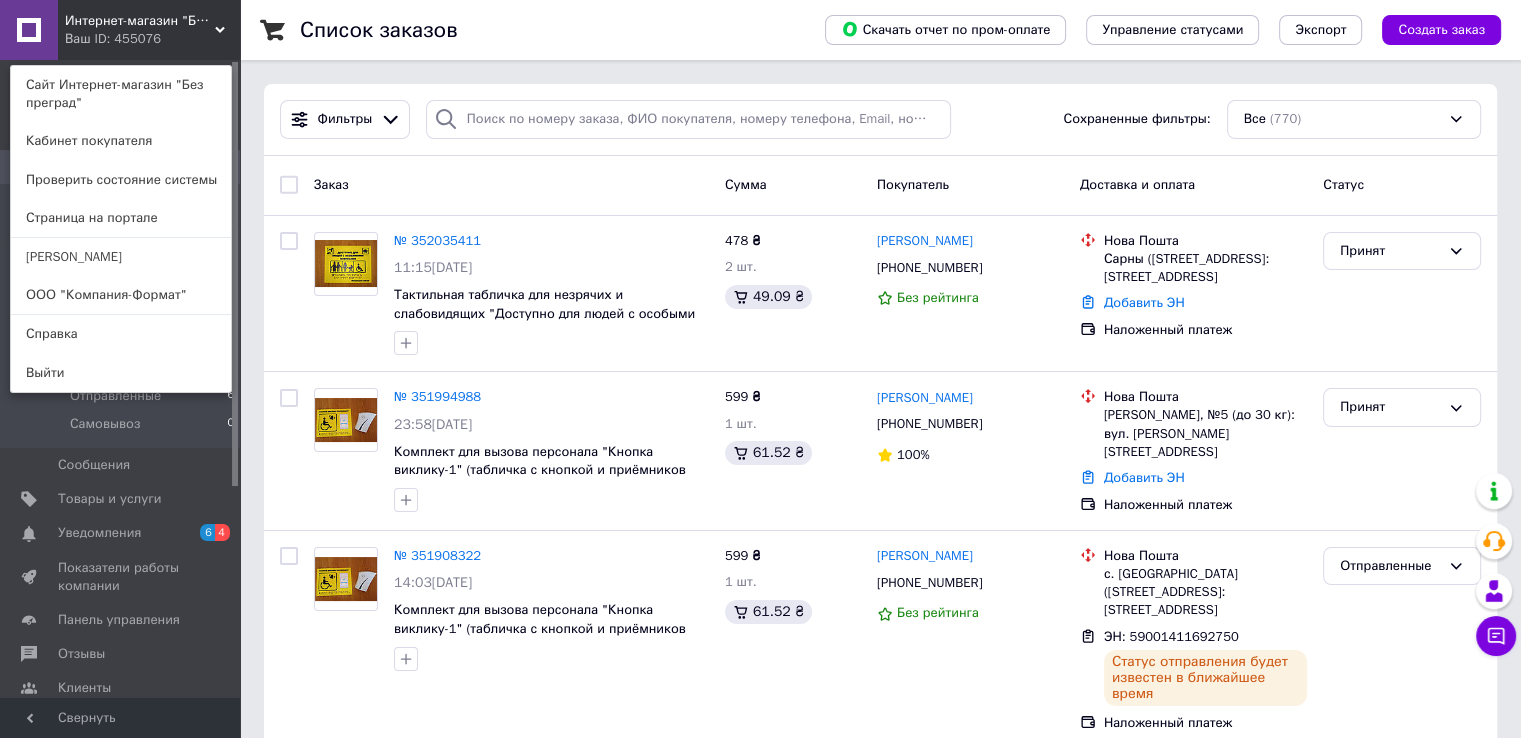click on "ООО "Компания-Формат"" at bounding box center (121, 295) 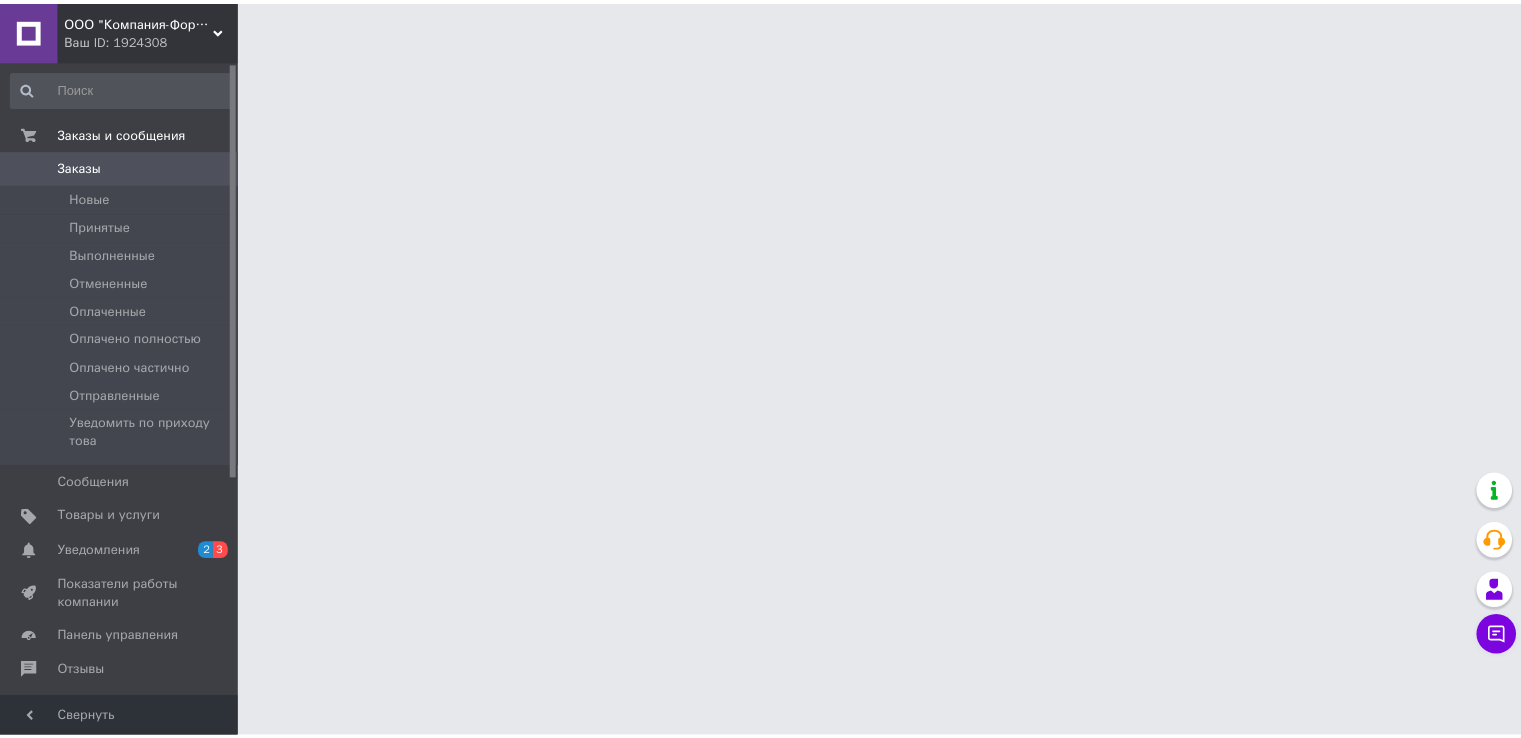 scroll, scrollTop: 0, scrollLeft: 0, axis: both 